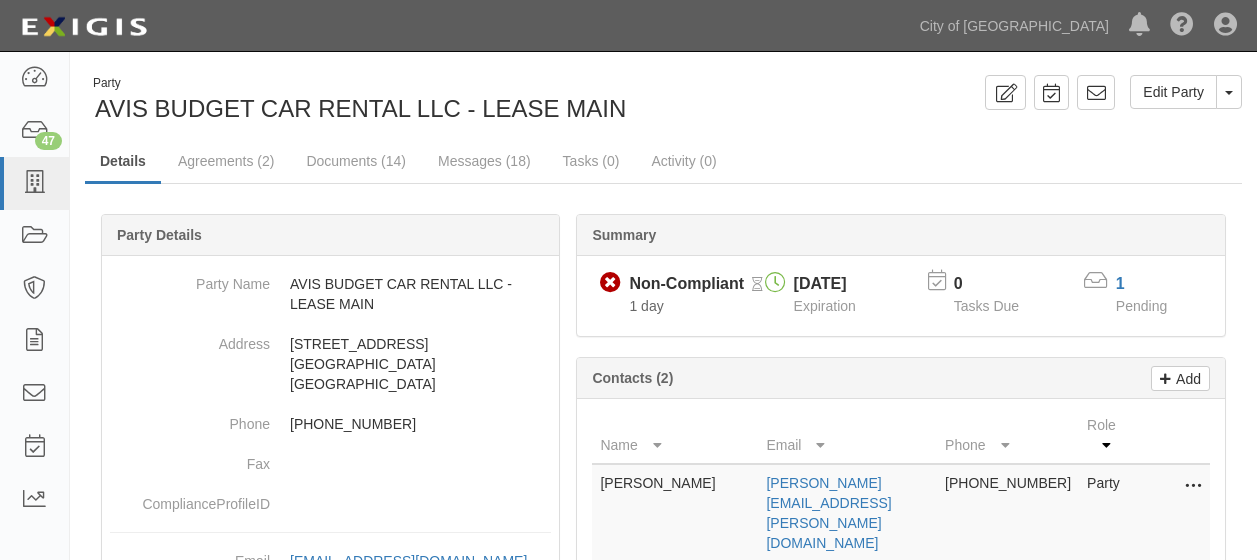 scroll, scrollTop: 0, scrollLeft: 0, axis: both 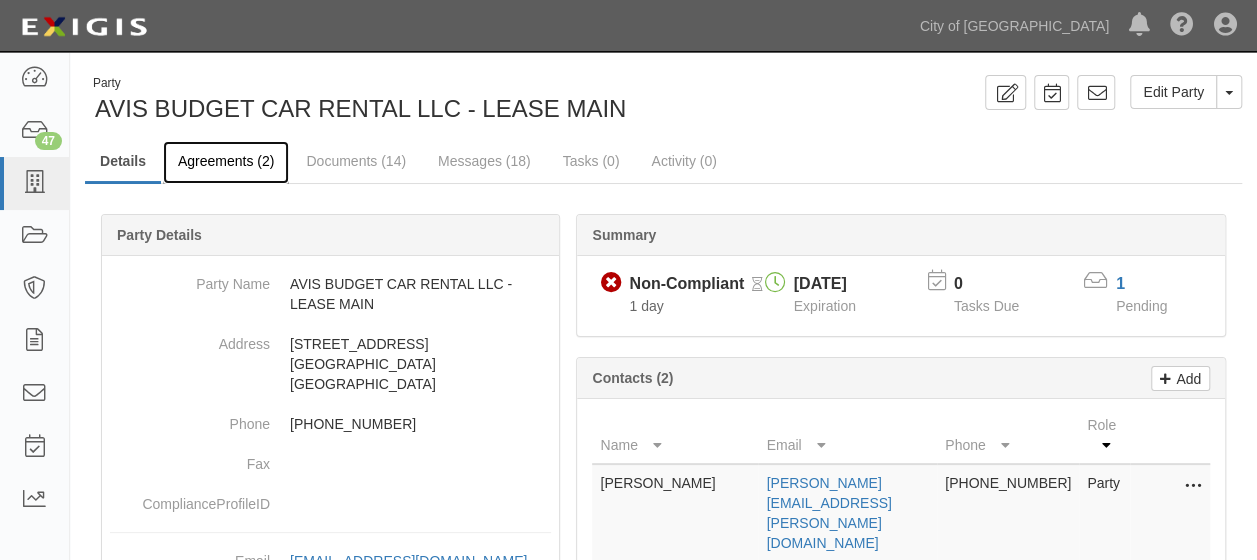 click on "Agreements (2)" at bounding box center (226, 162) 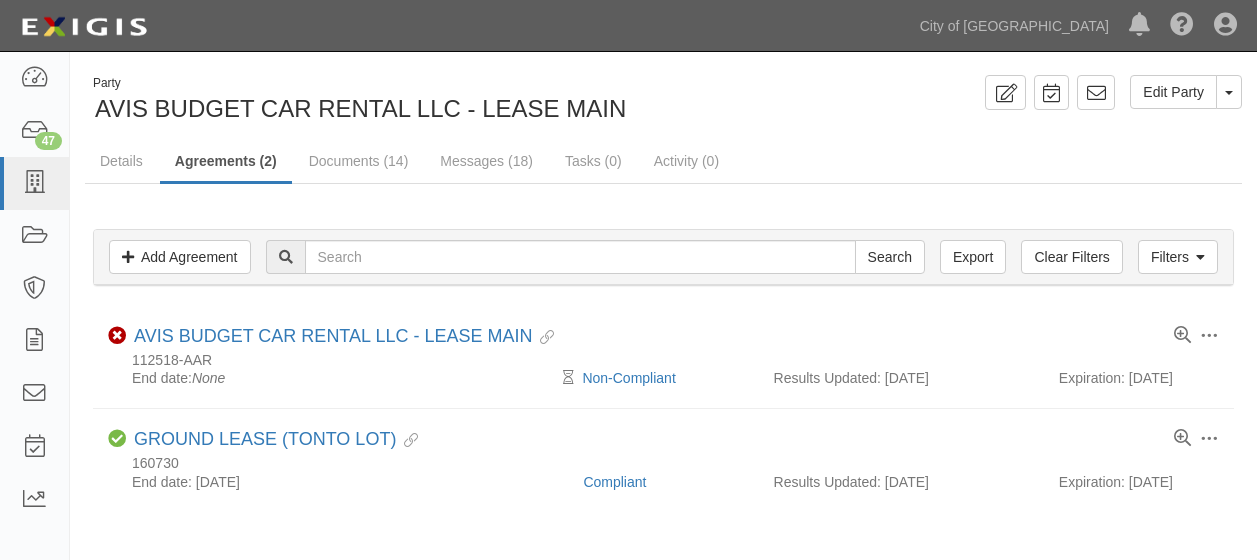 scroll, scrollTop: 0, scrollLeft: 0, axis: both 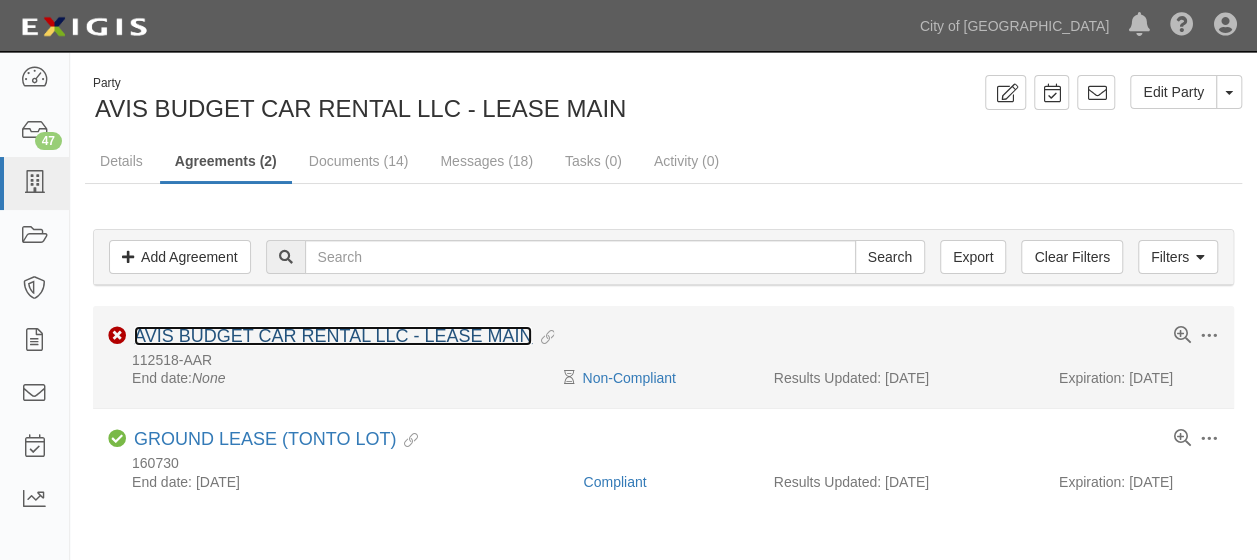 click on "AVIS BUDGET CAR RENTAL LLC - LEASE MAIN" at bounding box center (333, 336) 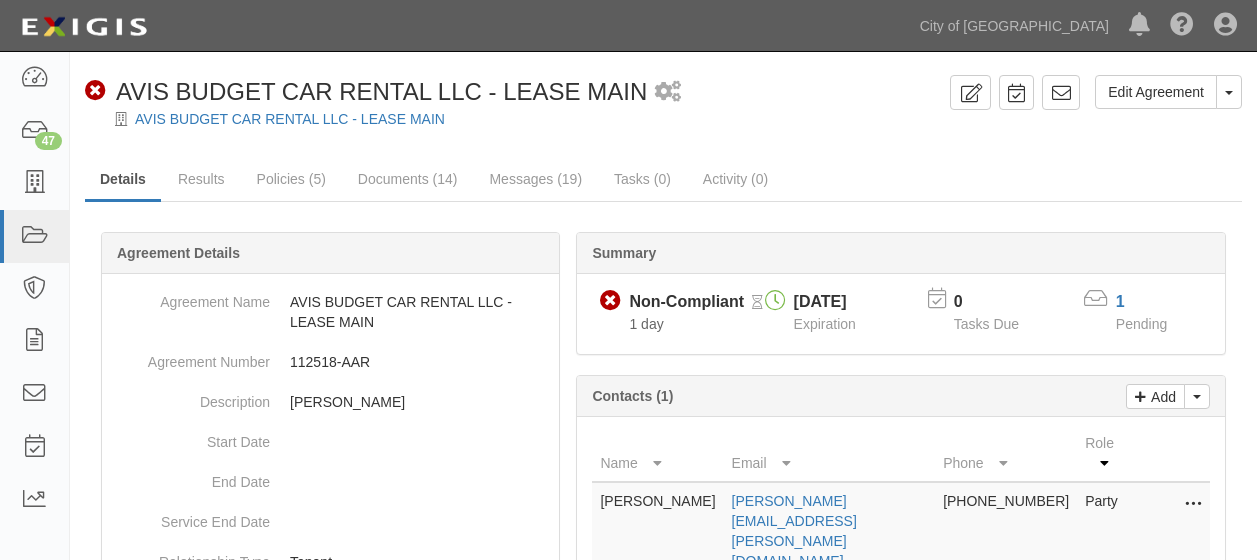 scroll, scrollTop: 0, scrollLeft: 0, axis: both 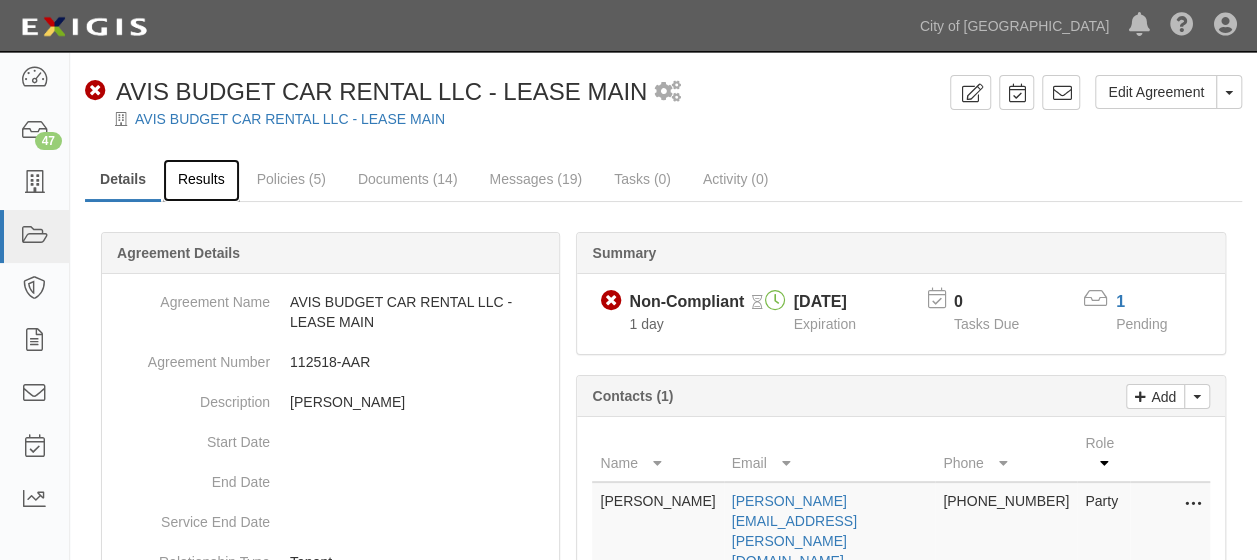 click on "Results" at bounding box center (201, 180) 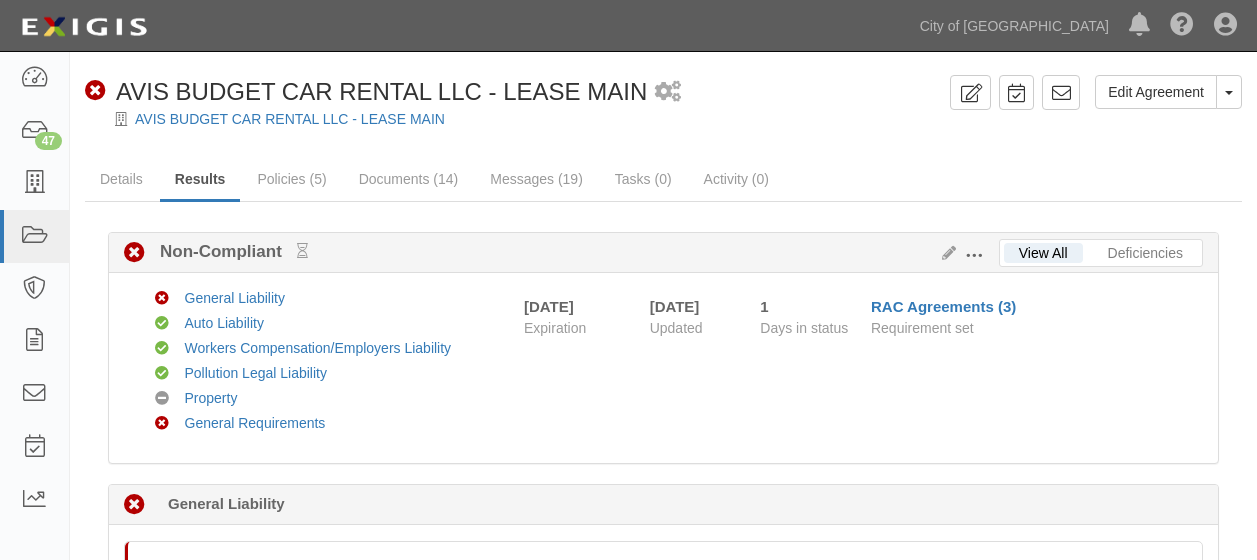 scroll, scrollTop: 0, scrollLeft: 0, axis: both 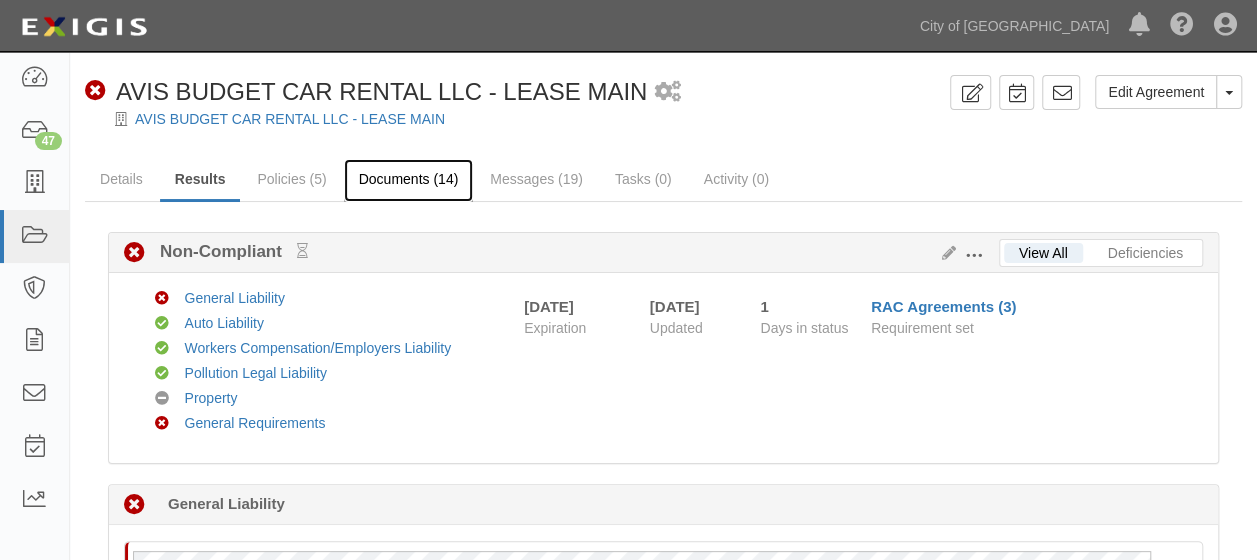 click on "Documents (14)" at bounding box center [409, 180] 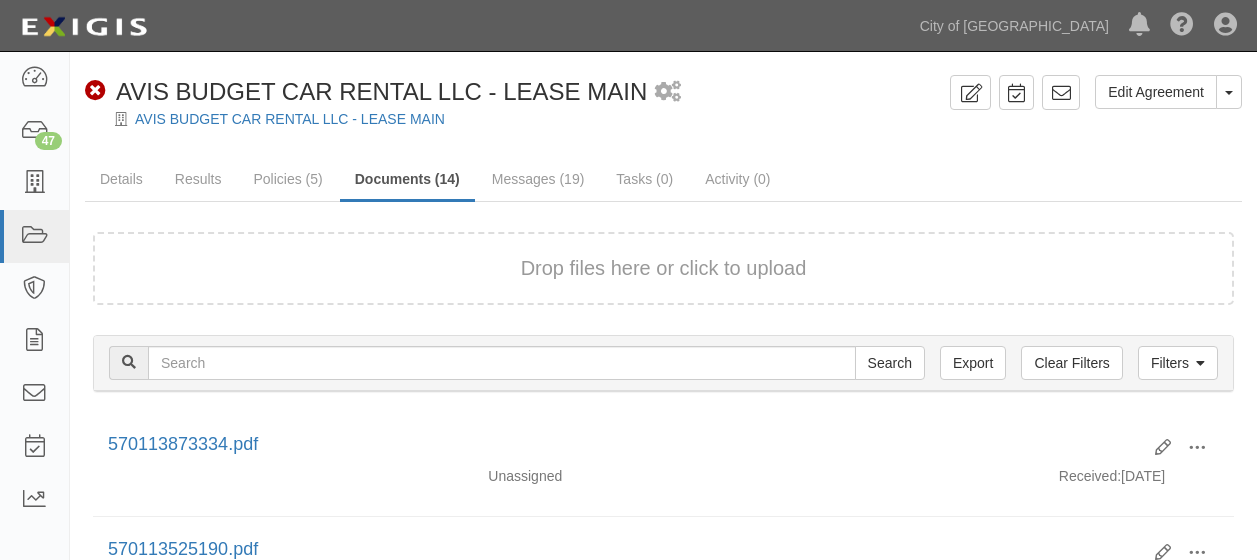 scroll, scrollTop: 0, scrollLeft: 0, axis: both 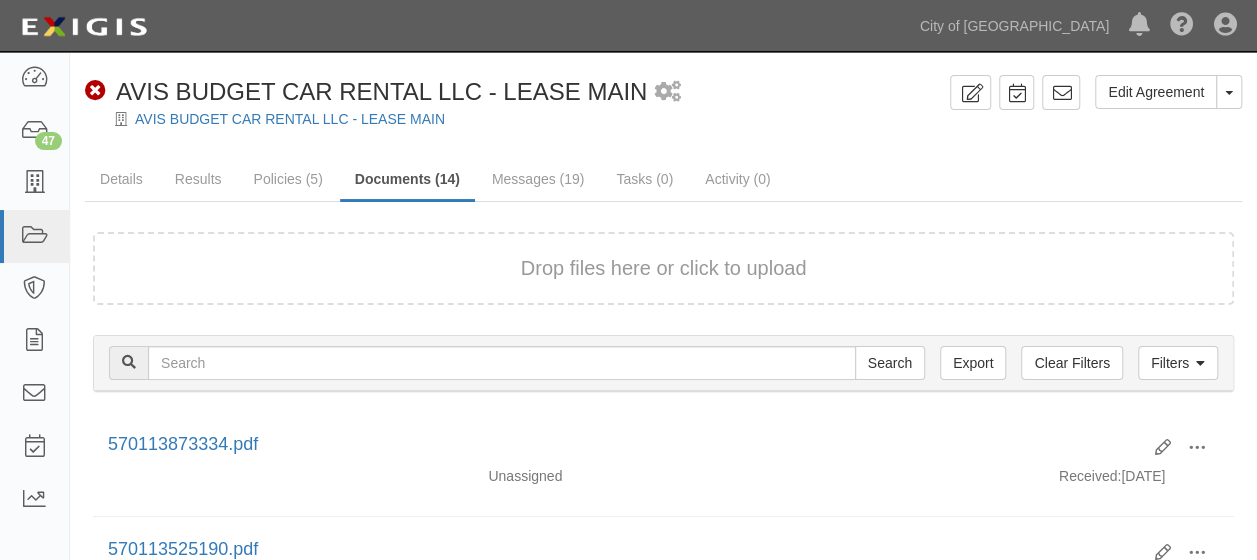 click on "Drop files here or click to upload" at bounding box center (664, 268) 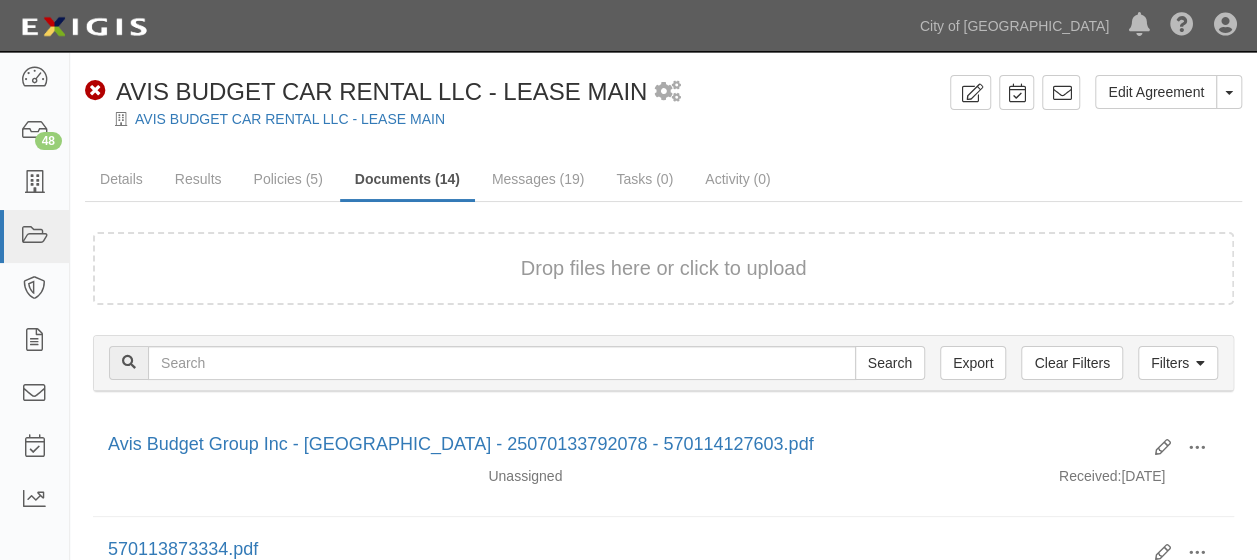 click on "Drop files here or click to upload" at bounding box center (664, 268) 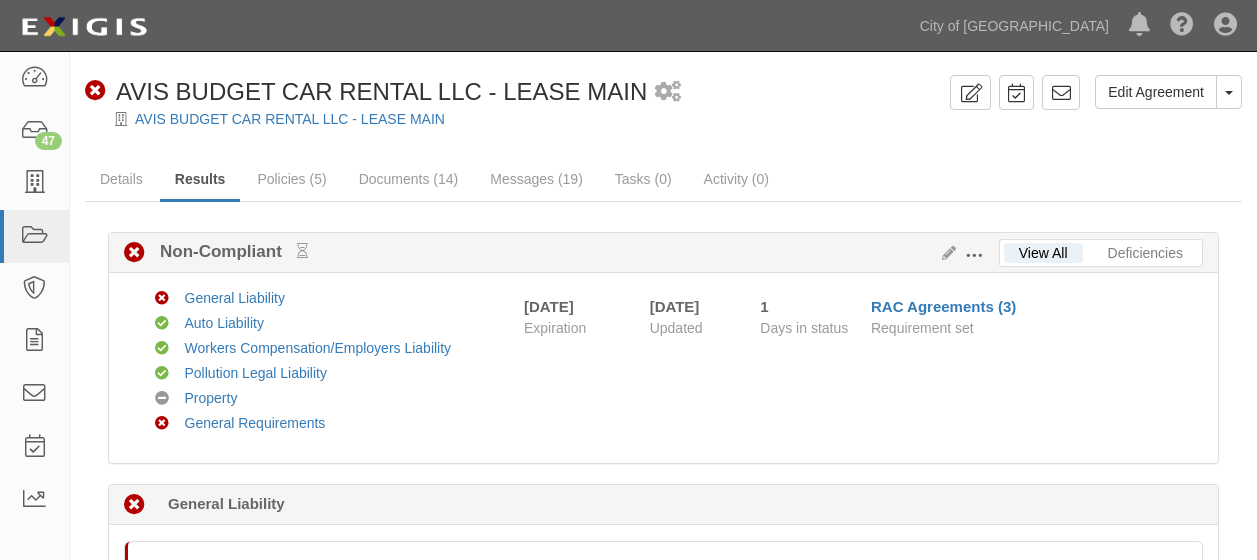 scroll, scrollTop: 0, scrollLeft: 0, axis: both 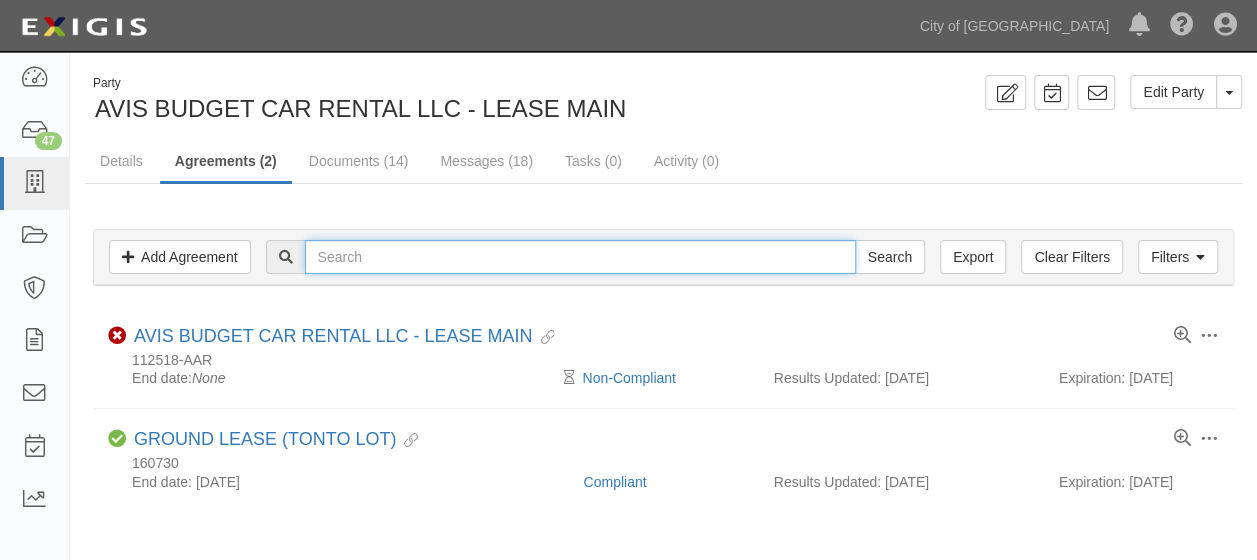 click at bounding box center (580, 257) 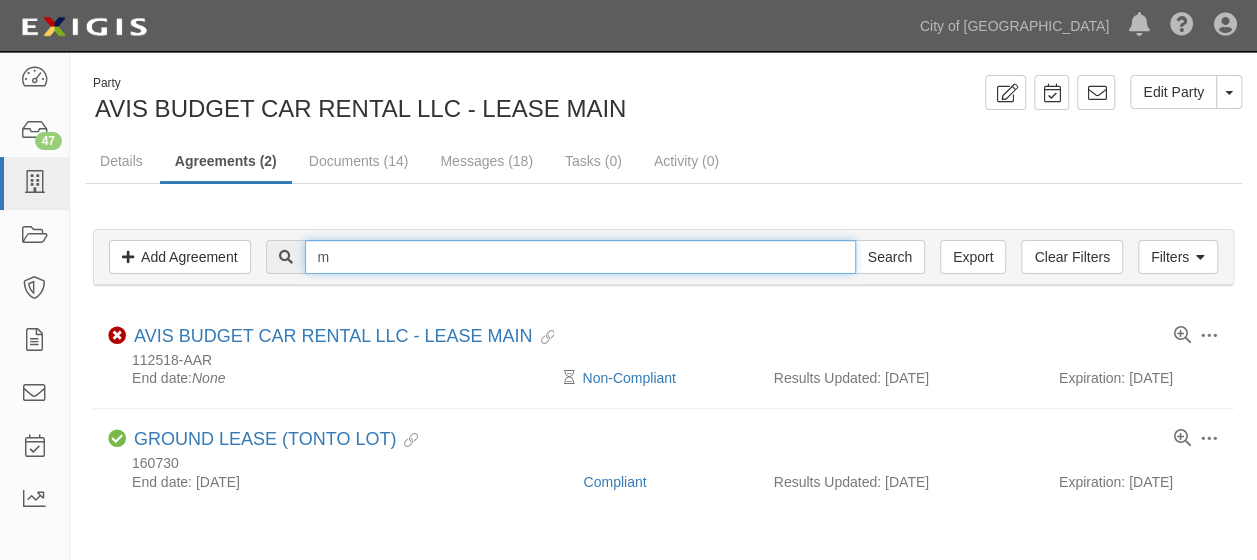 type on "[PERSON_NAME]" 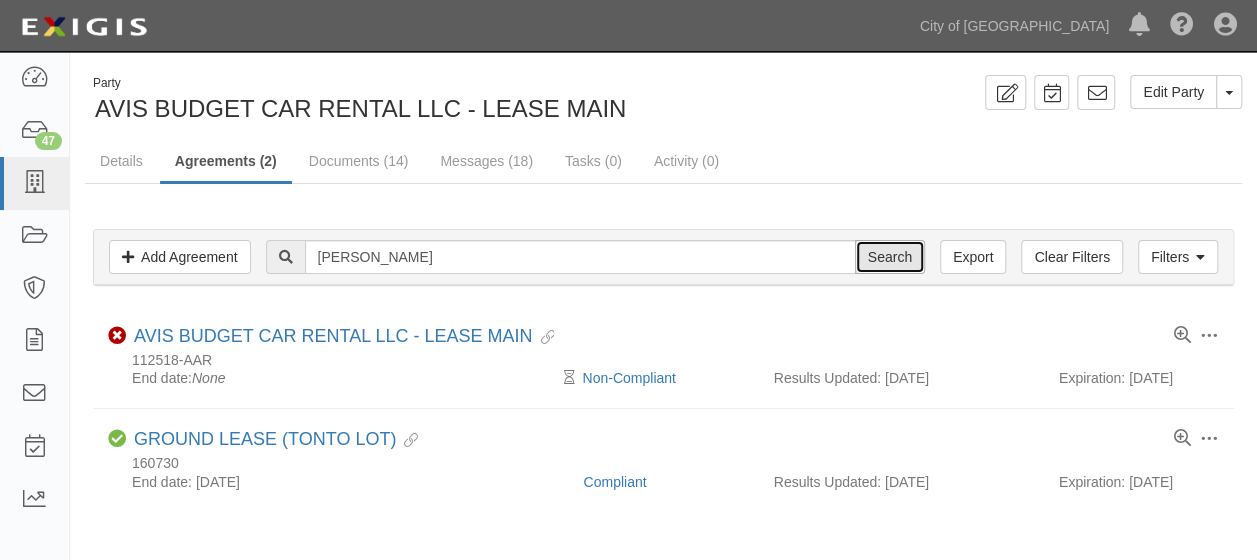 click on "Search" at bounding box center [890, 257] 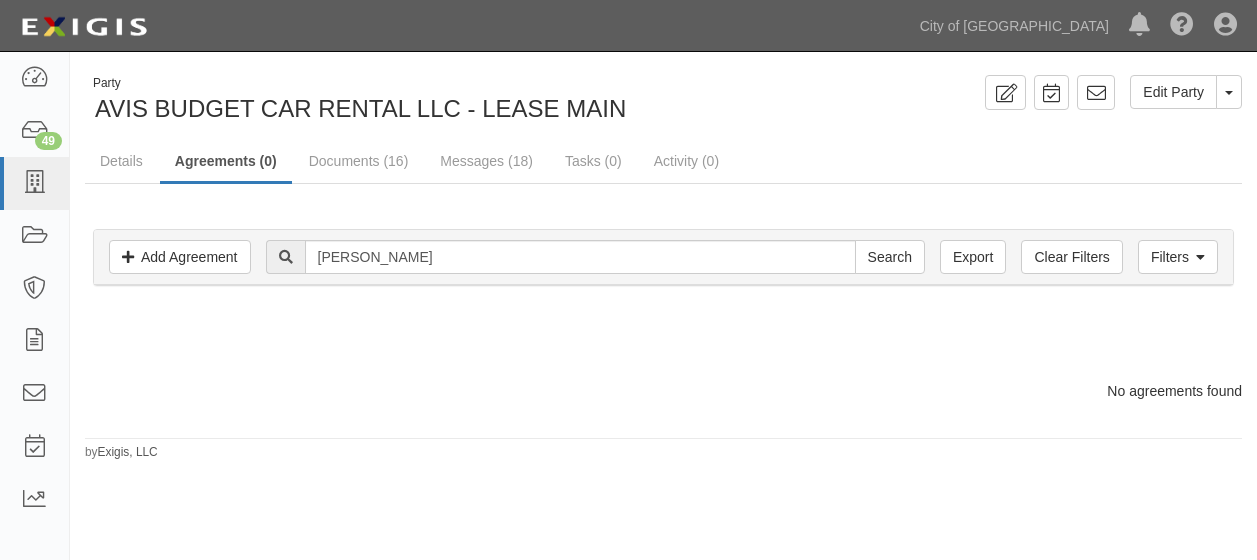 scroll, scrollTop: 0, scrollLeft: 0, axis: both 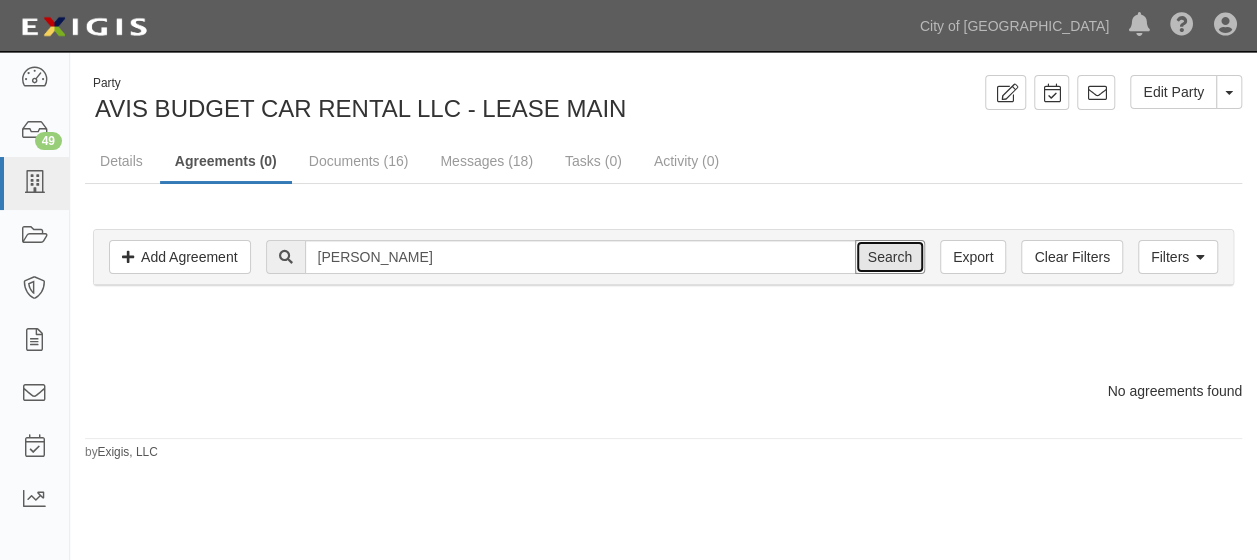 click on "Search" at bounding box center [890, 257] 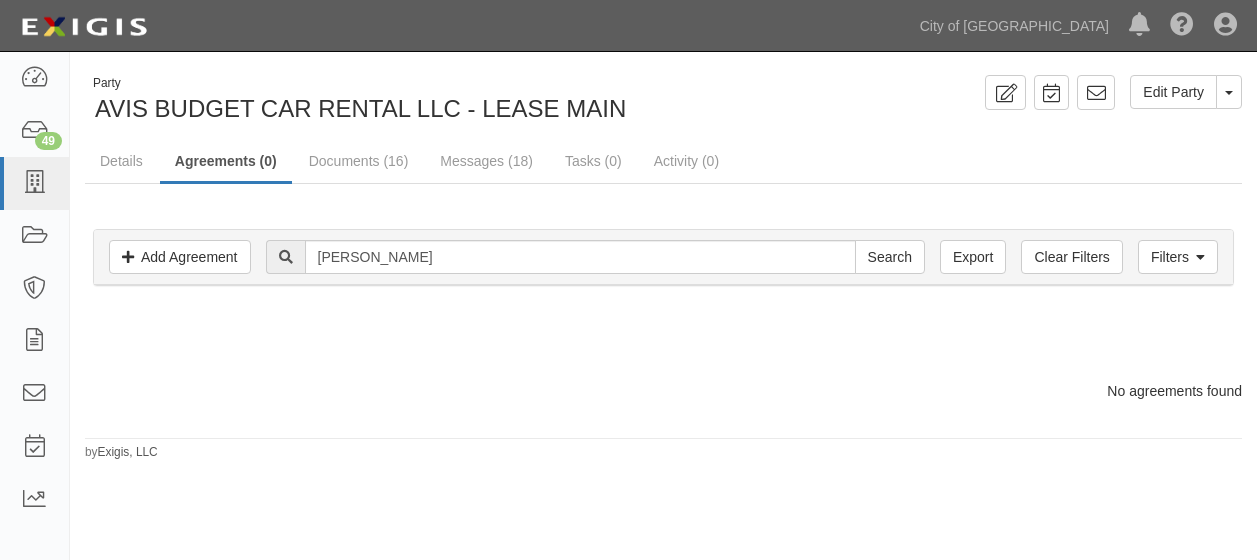 scroll, scrollTop: 0, scrollLeft: 0, axis: both 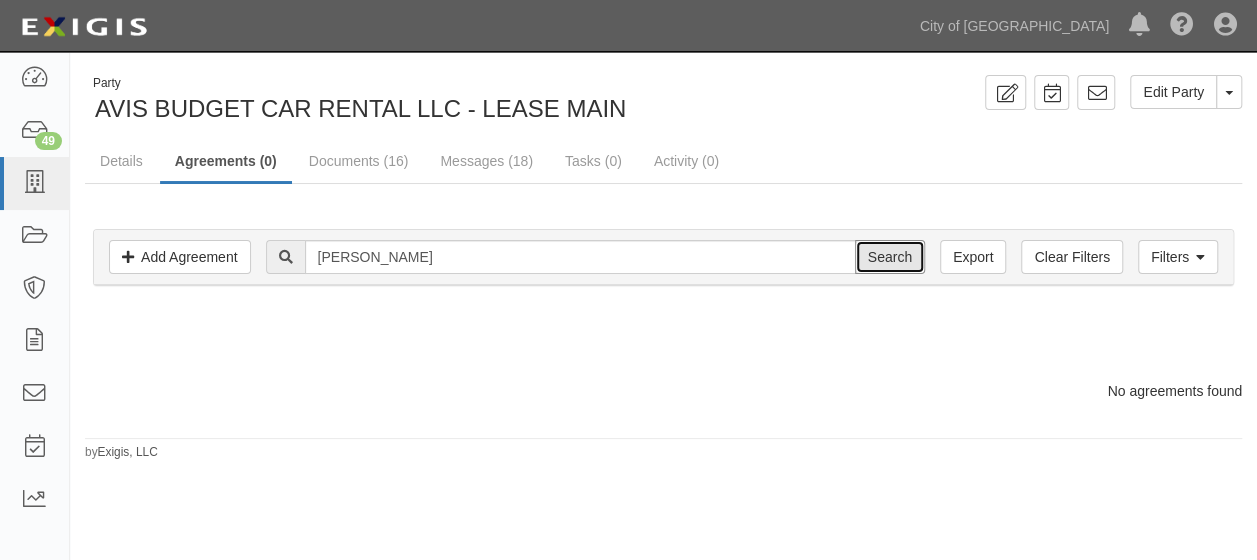 click on "Search" at bounding box center [890, 257] 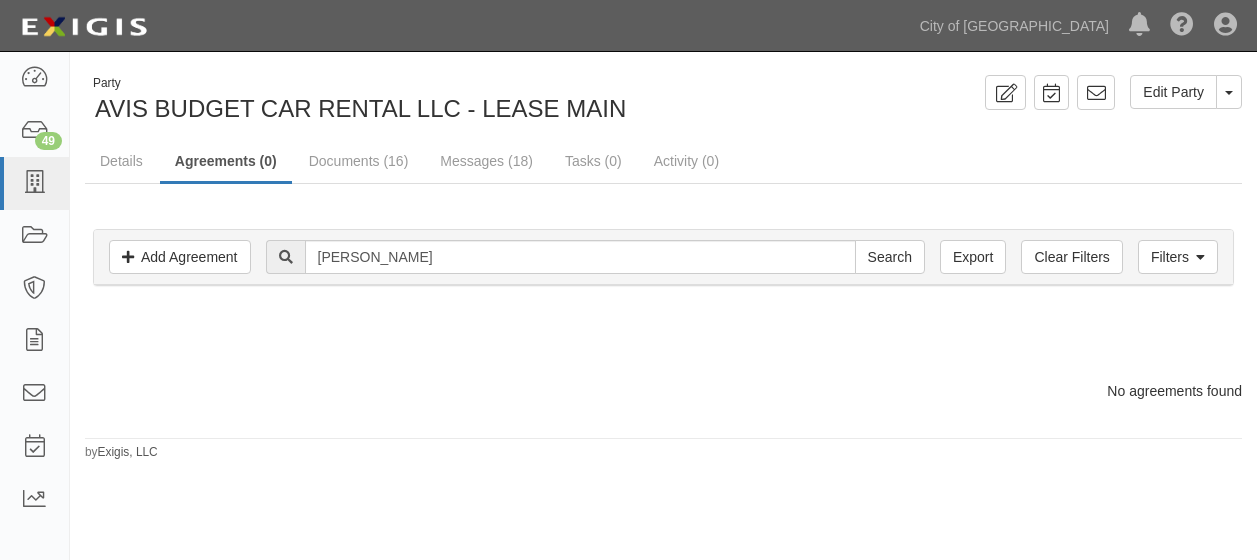 scroll, scrollTop: 0, scrollLeft: 0, axis: both 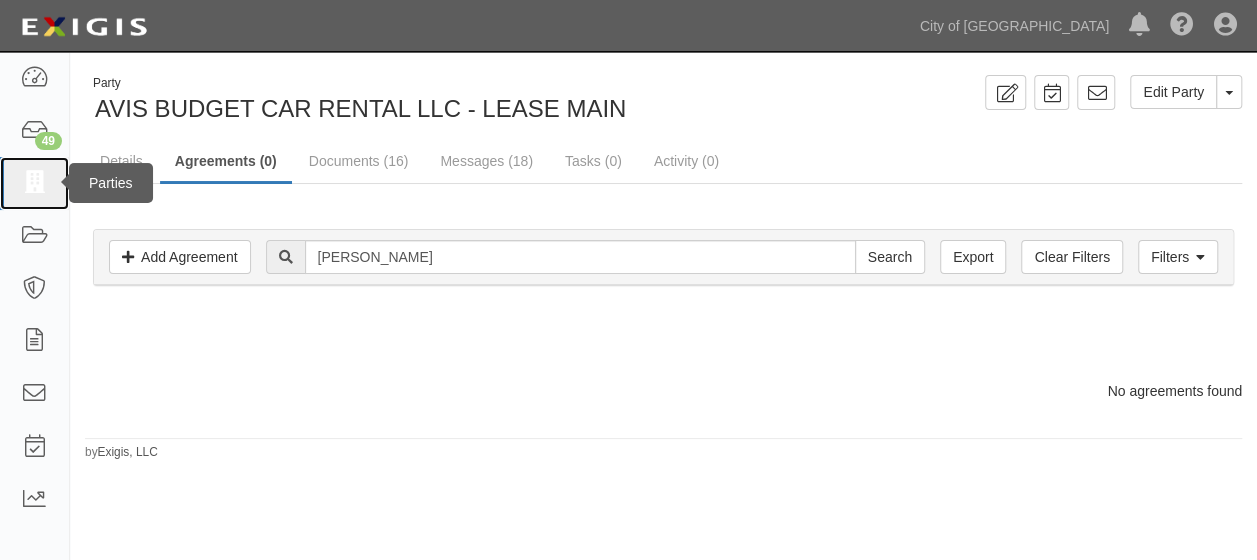 click at bounding box center (34, 183) 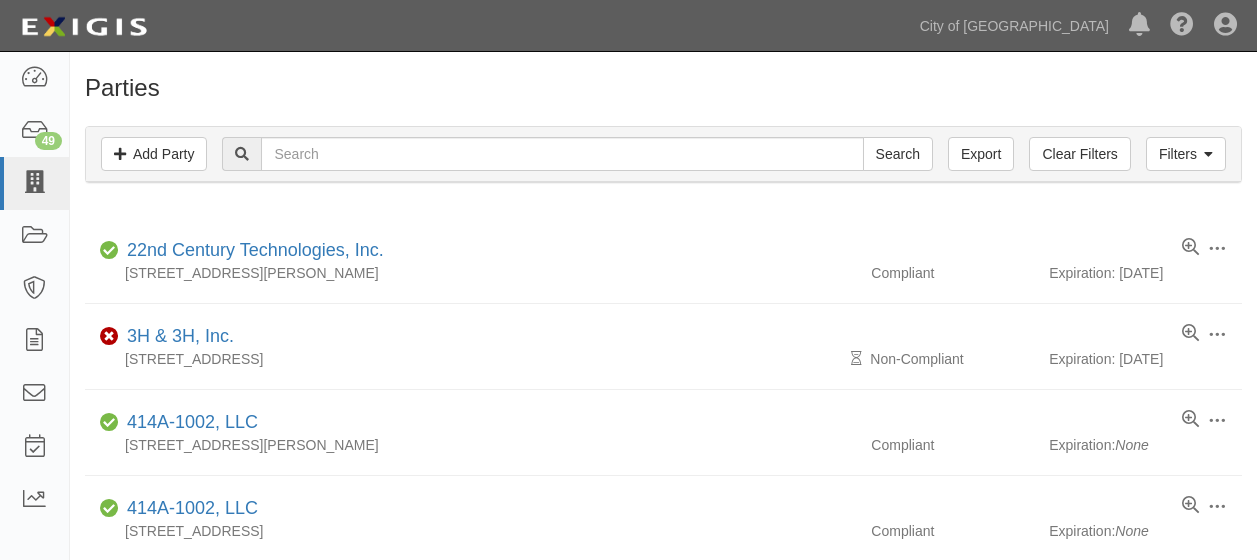 scroll, scrollTop: 0, scrollLeft: 0, axis: both 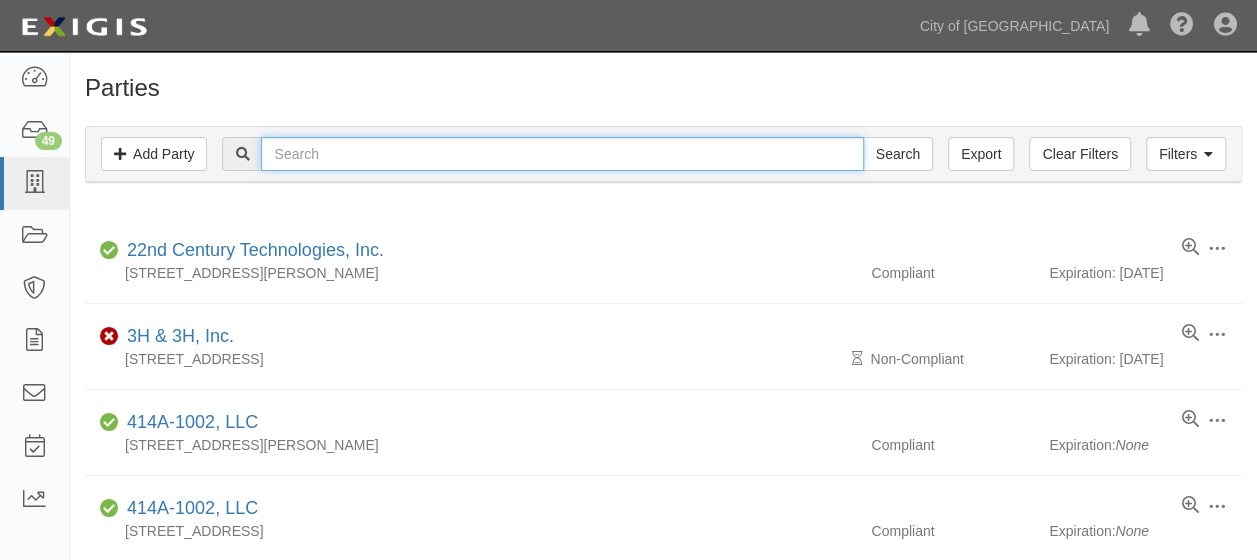 click at bounding box center [562, 154] 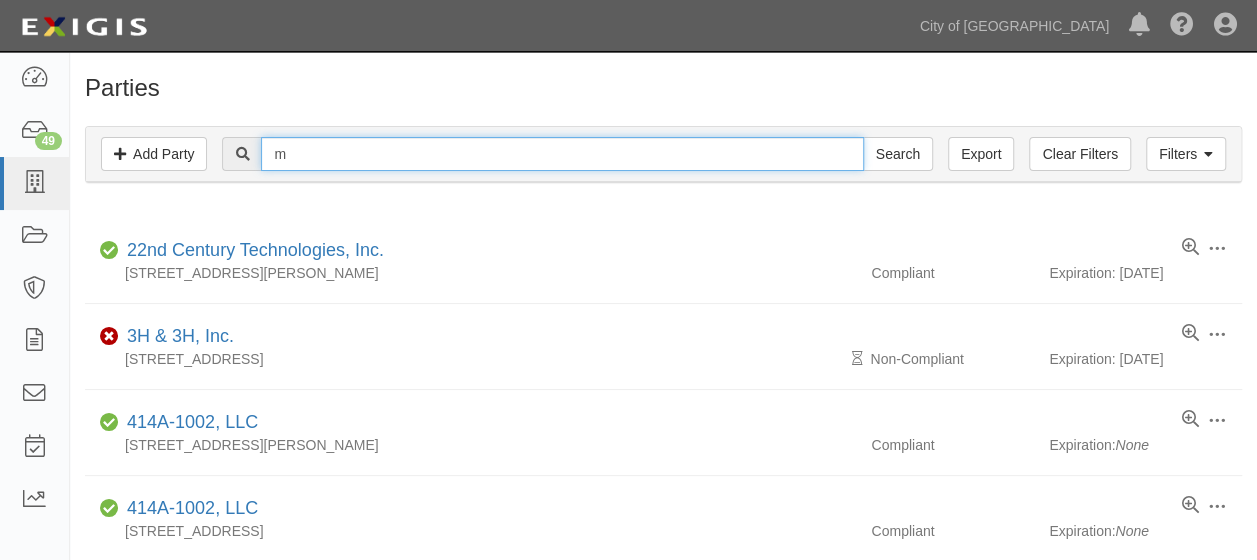 type on "maricela" 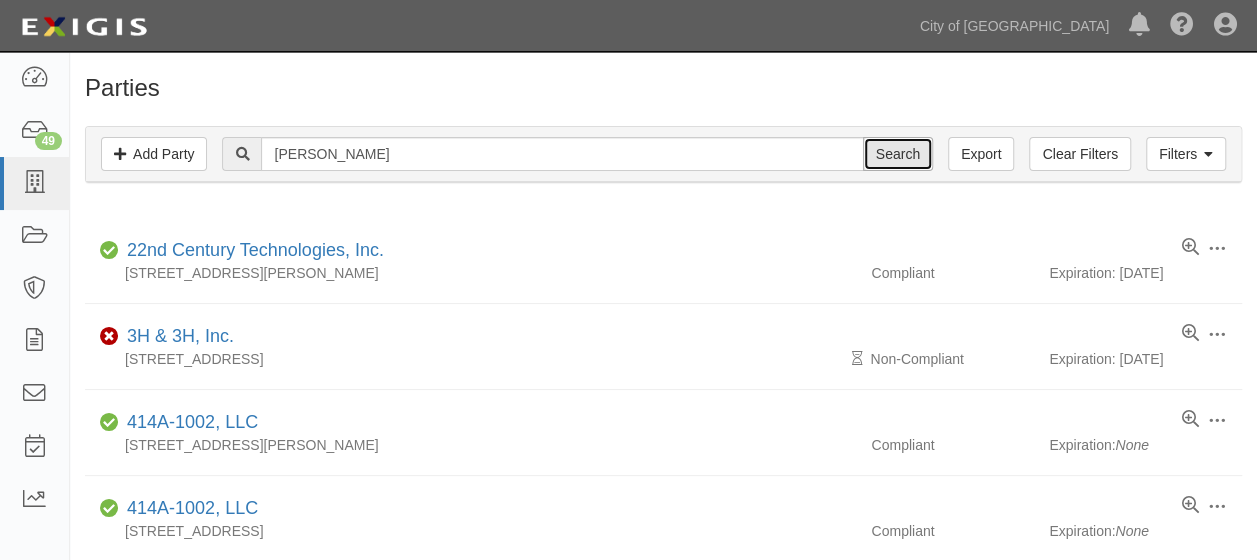 click on "Search" at bounding box center [898, 154] 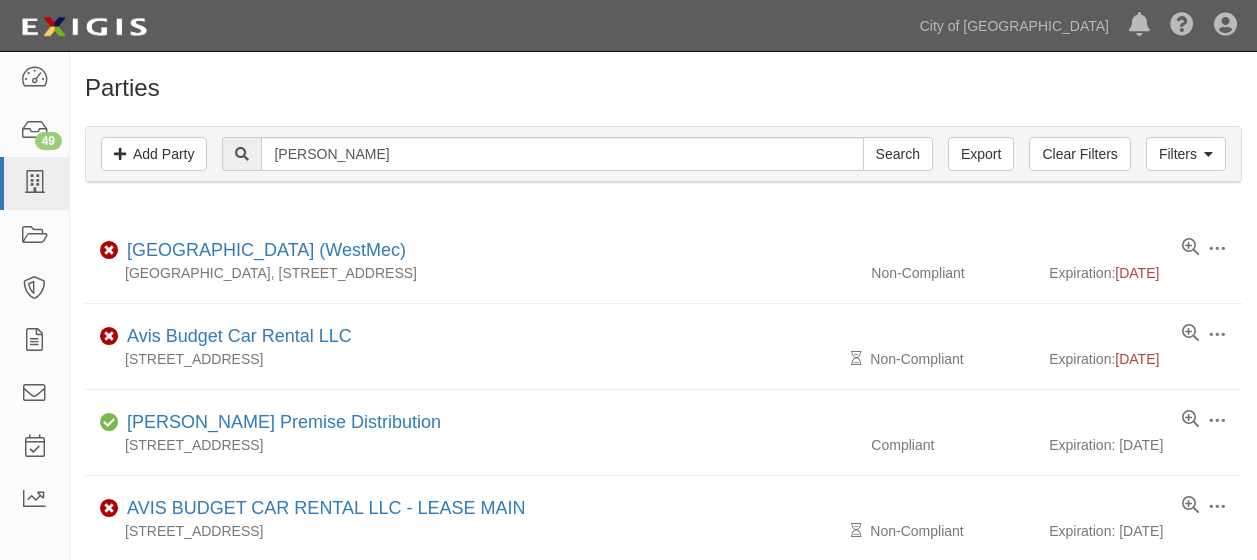 scroll, scrollTop: 0, scrollLeft: 0, axis: both 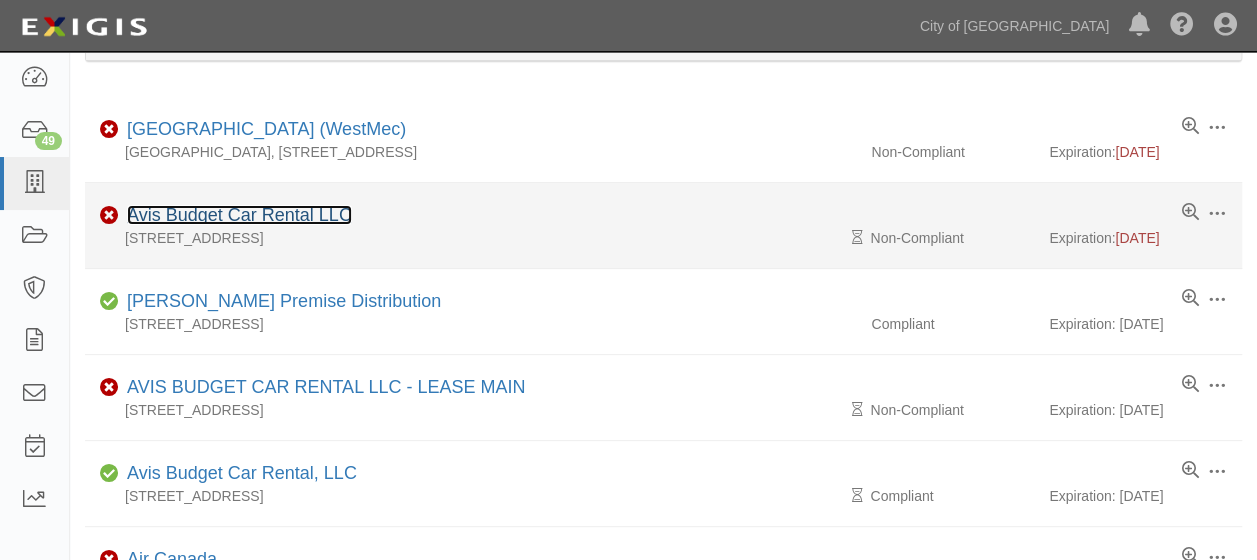 click on "Avis Budget Car Rental LLC" at bounding box center (239, 215) 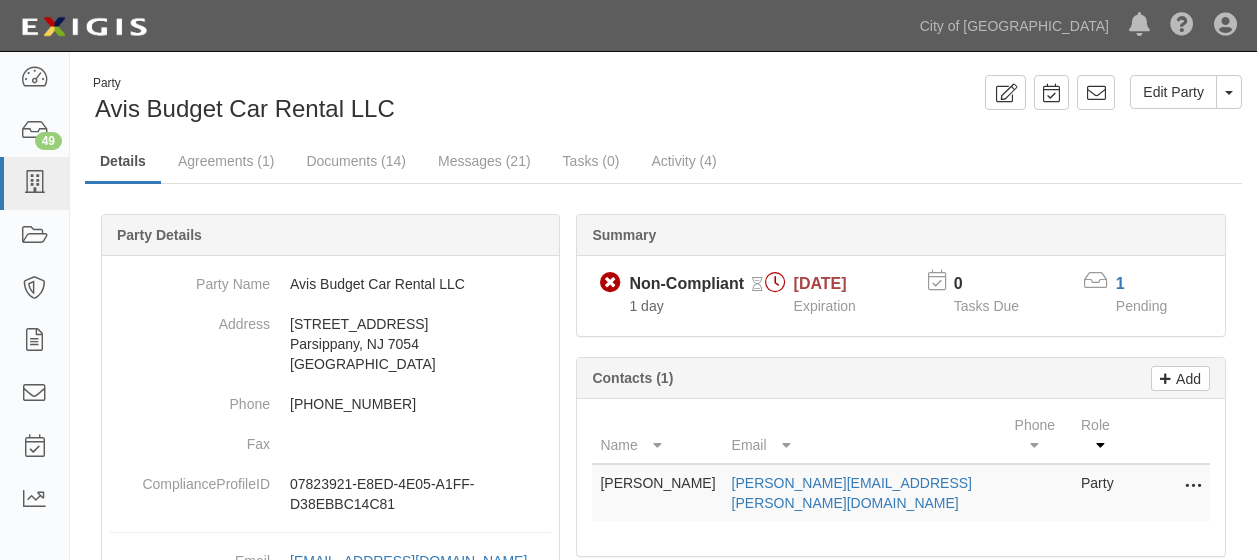 scroll, scrollTop: 0, scrollLeft: 0, axis: both 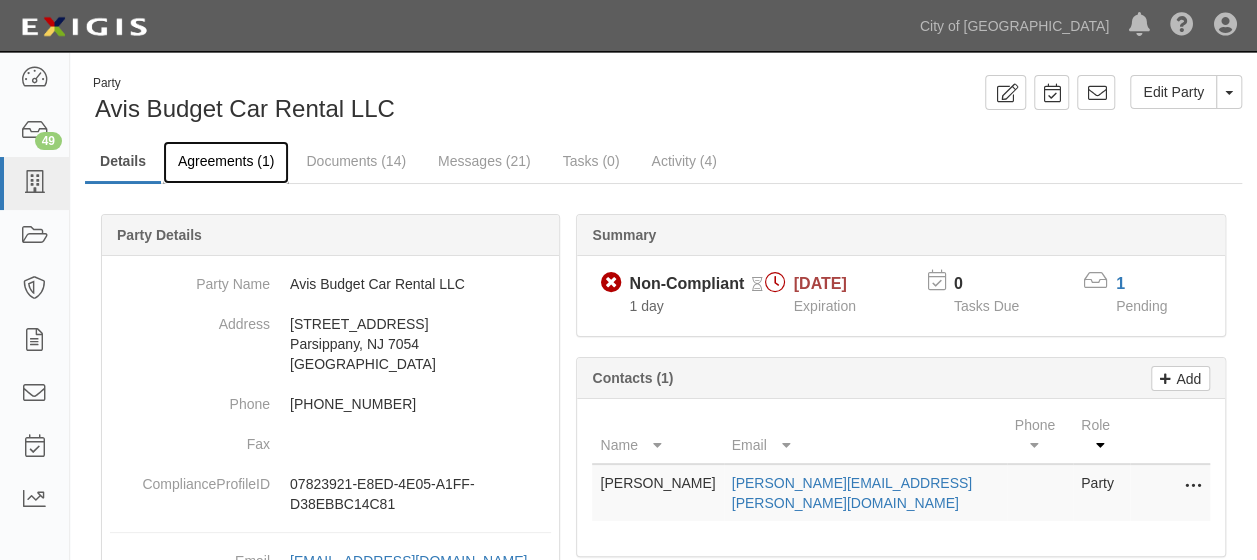 click on "Agreements (1)" at bounding box center [226, 162] 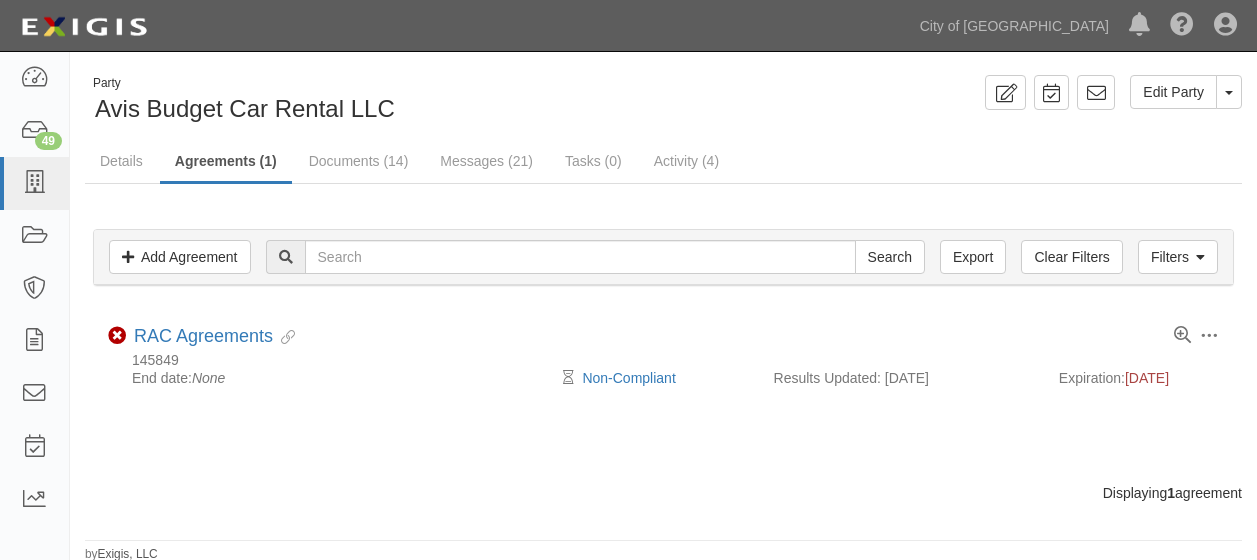 scroll, scrollTop: 0, scrollLeft: 0, axis: both 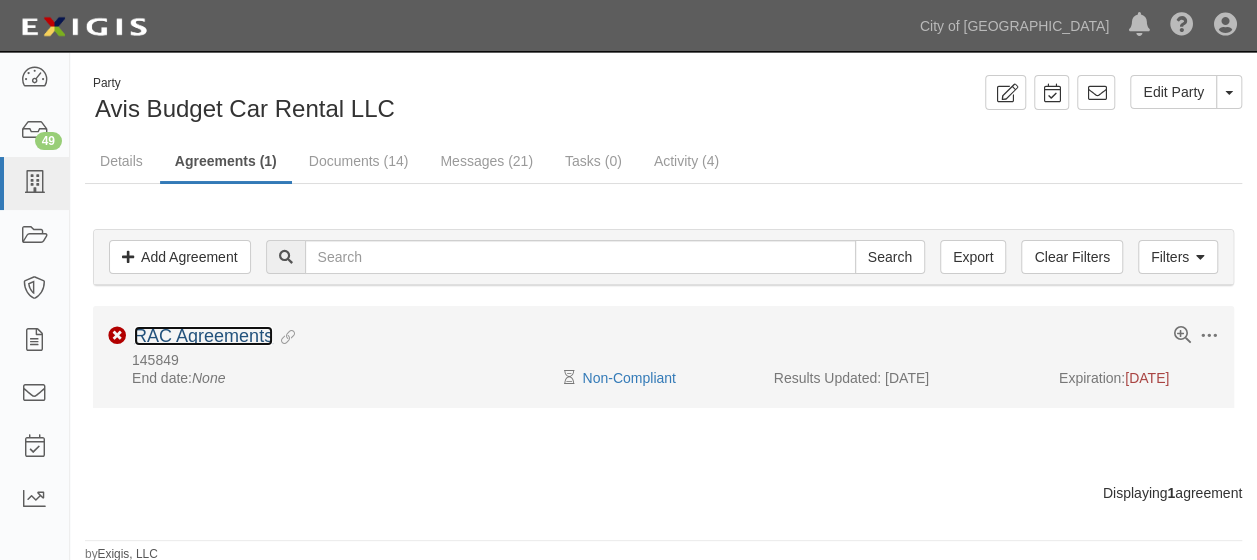 click on "RAC Agreements" at bounding box center [203, 336] 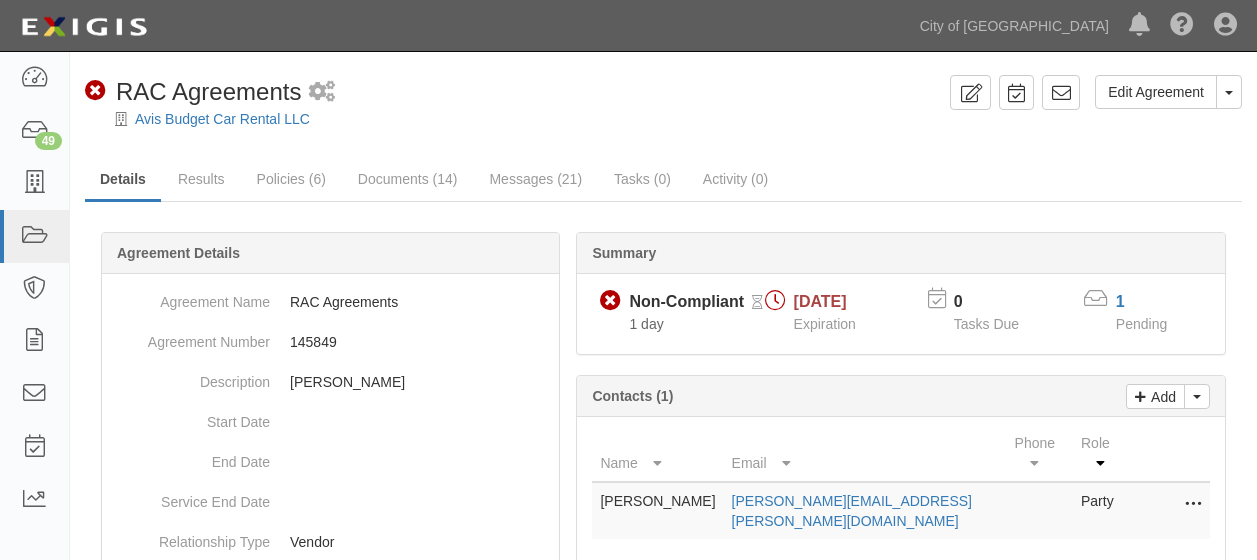 scroll, scrollTop: 0, scrollLeft: 0, axis: both 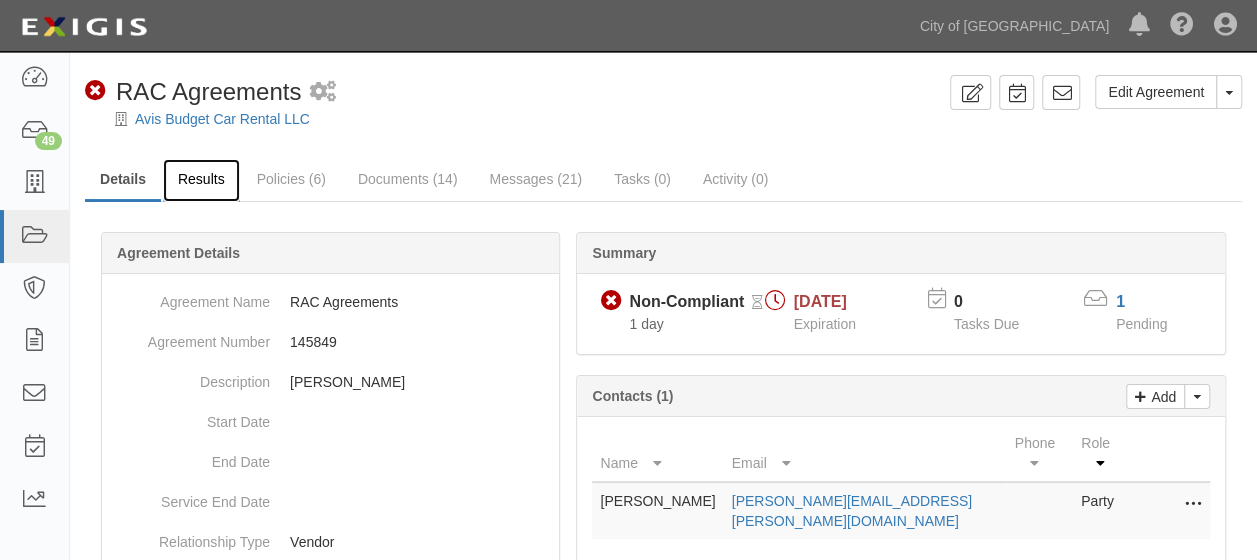 click on "Results" at bounding box center [201, 180] 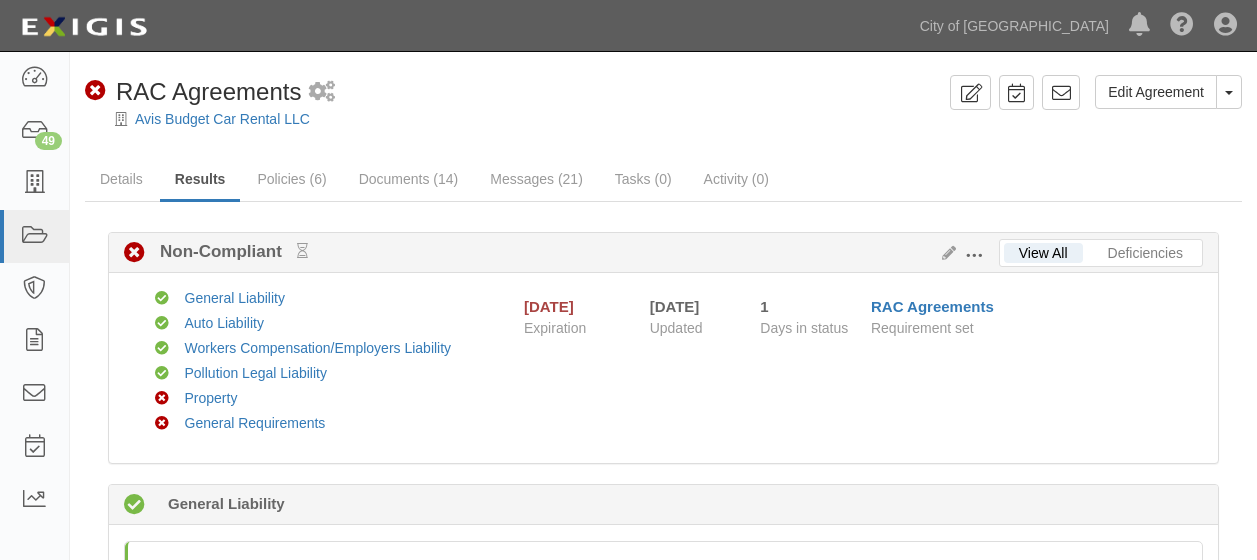 scroll, scrollTop: 0, scrollLeft: 0, axis: both 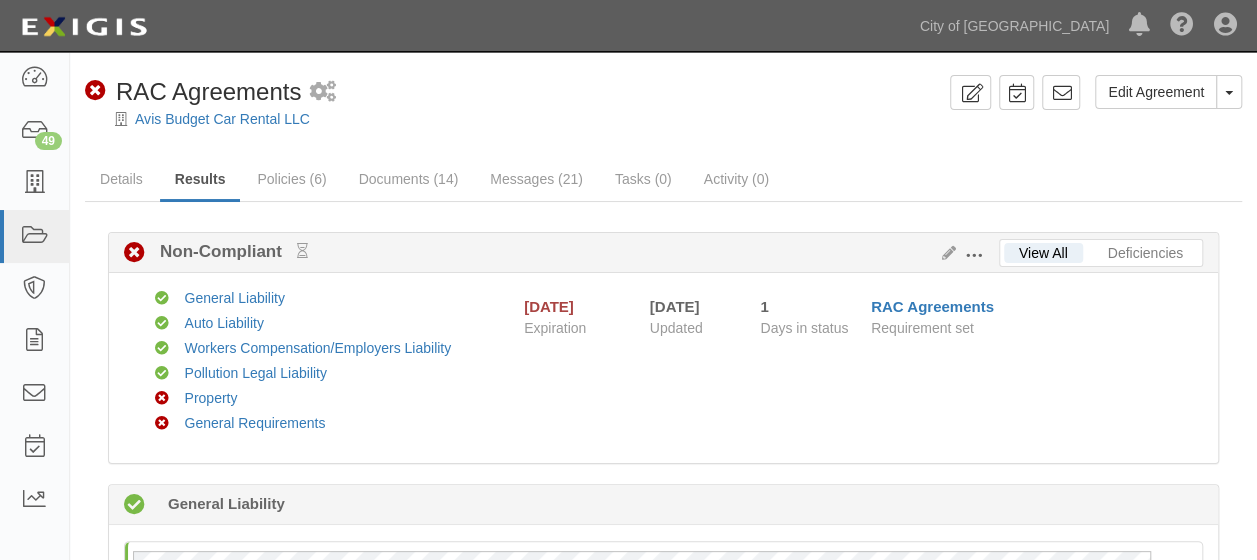 click on "Results" at bounding box center (200, 180) 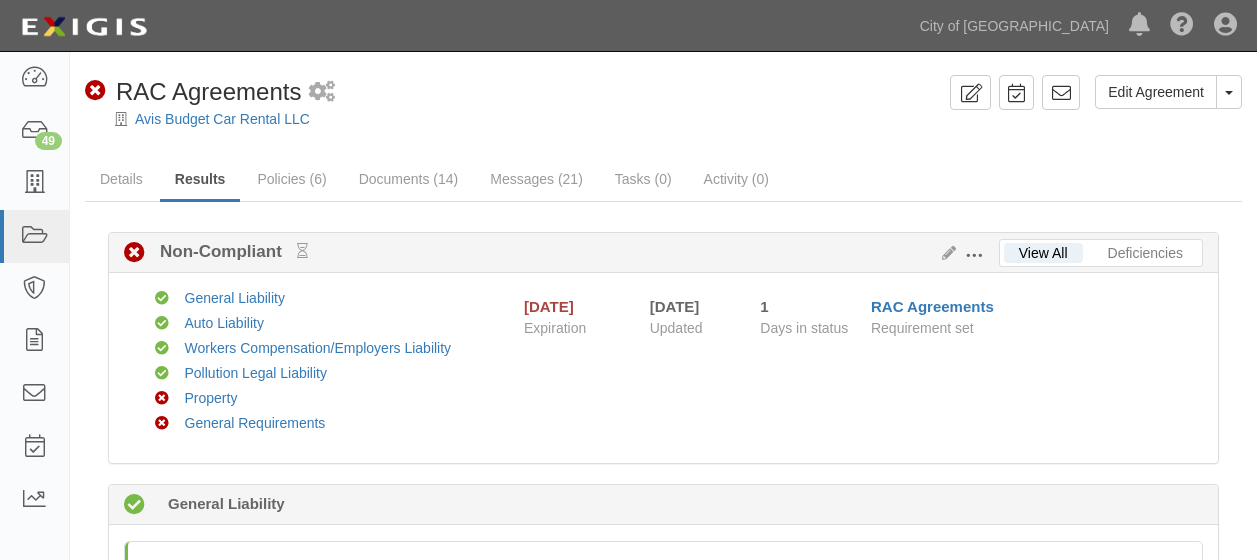 scroll, scrollTop: 0, scrollLeft: 0, axis: both 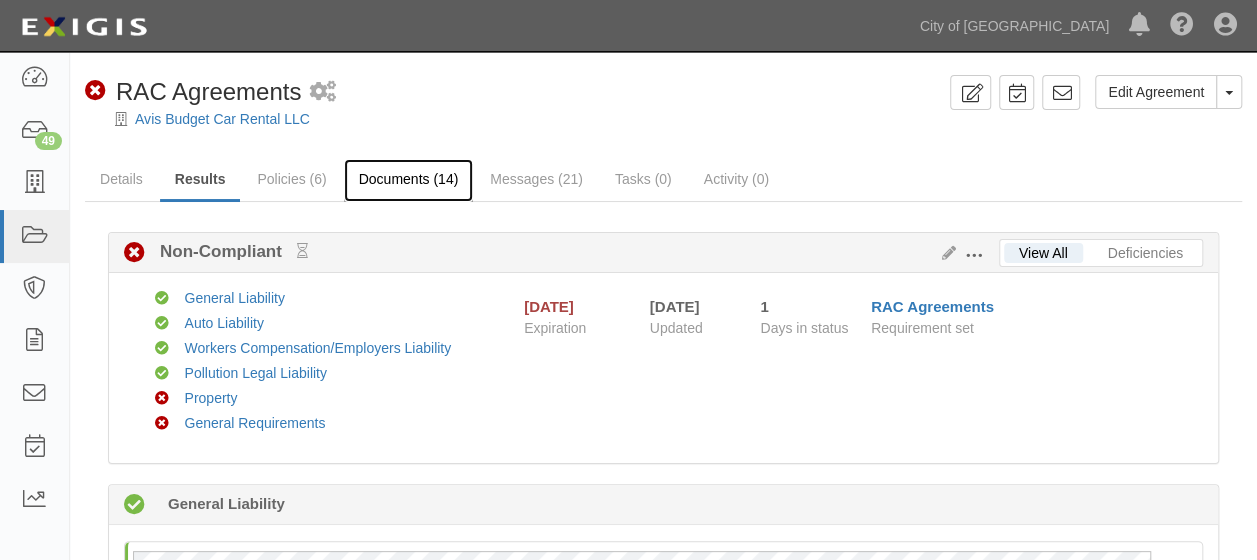 click on "Documents (14)" 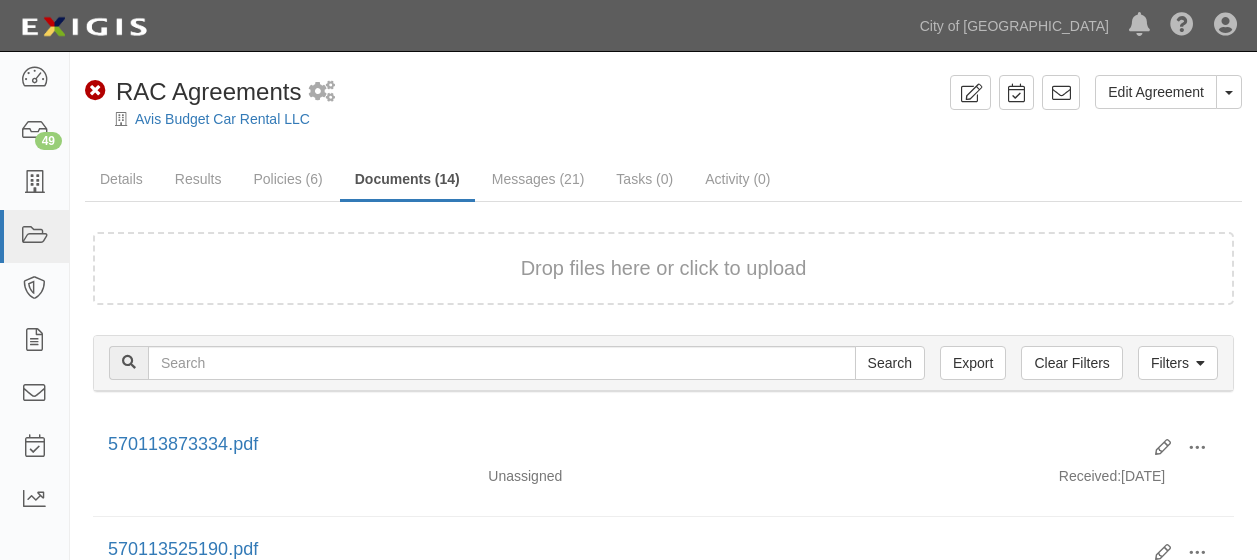scroll, scrollTop: 0, scrollLeft: 0, axis: both 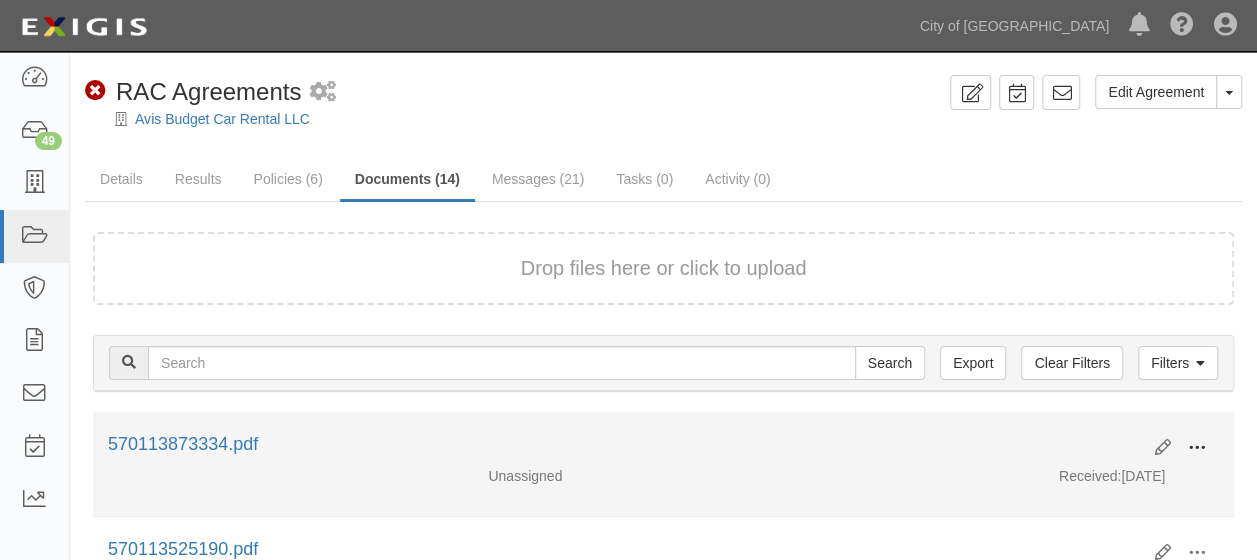 click at bounding box center (1197, 448) 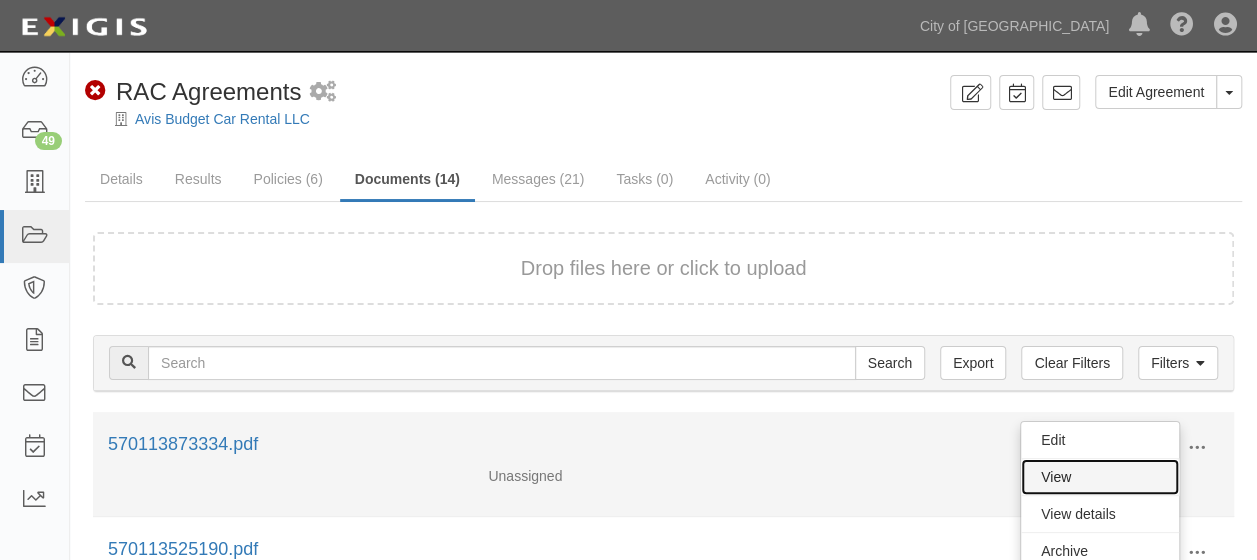 click on "View" at bounding box center [1100, 477] 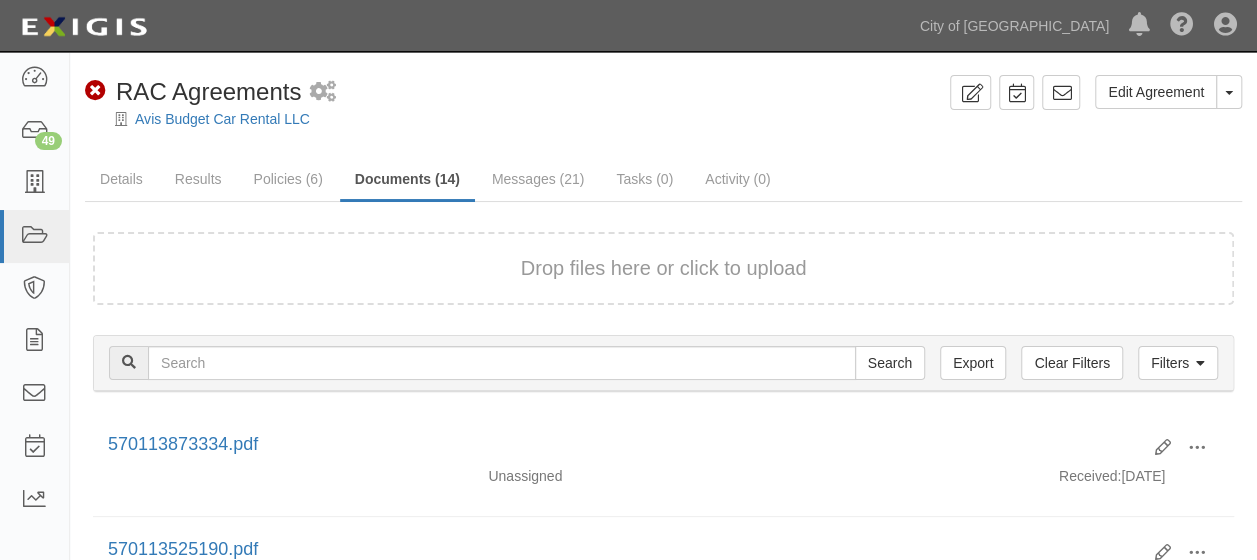 click on "Non-Compliant RAC Agreements 2 scheduled workflows" at bounding box center (513, 92) 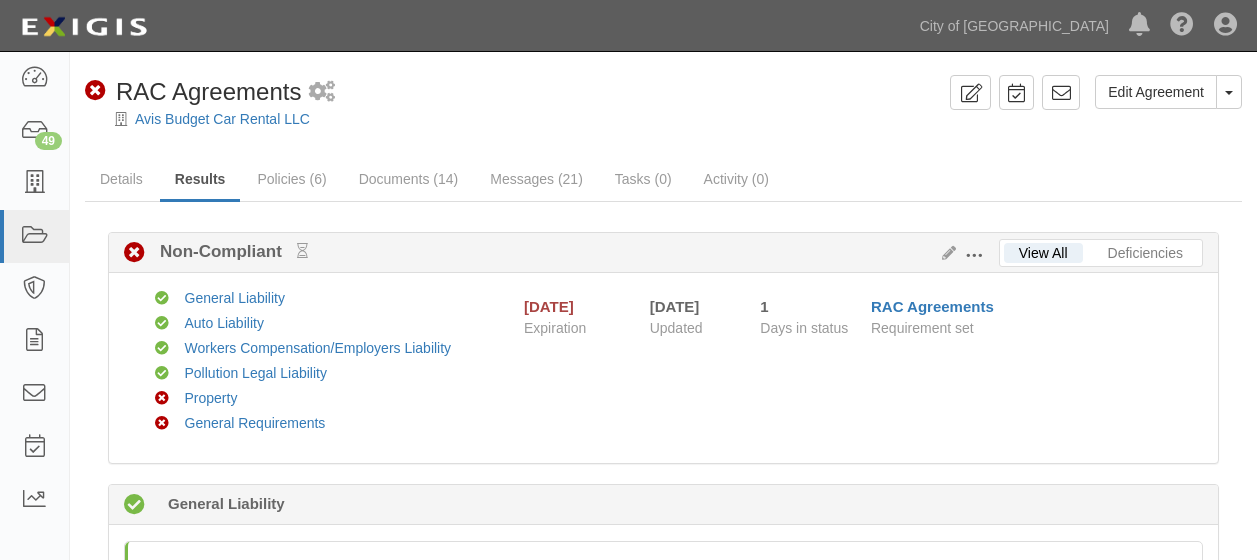 scroll, scrollTop: 0, scrollLeft: 0, axis: both 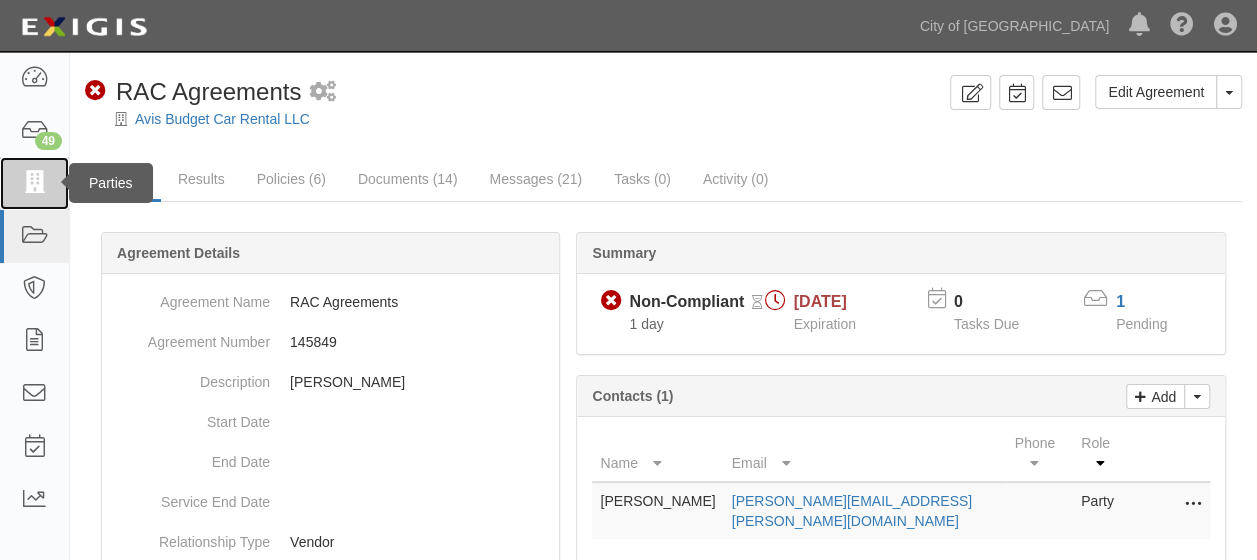 click at bounding box center [34, 183] 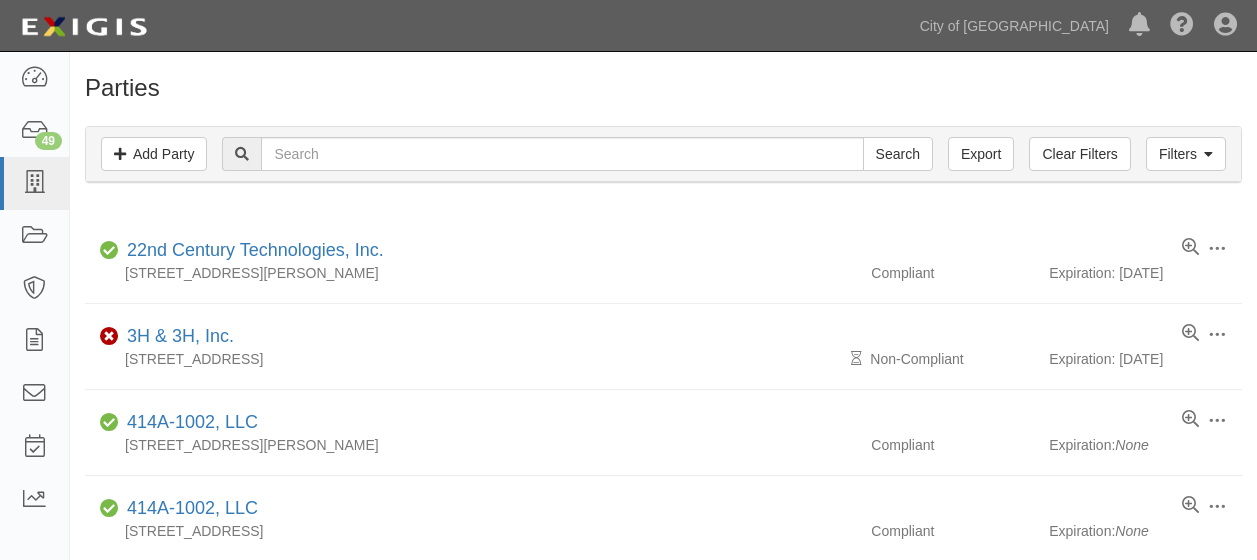 scroll, scrollTop: 0, scrollLeft: 0, axis: both 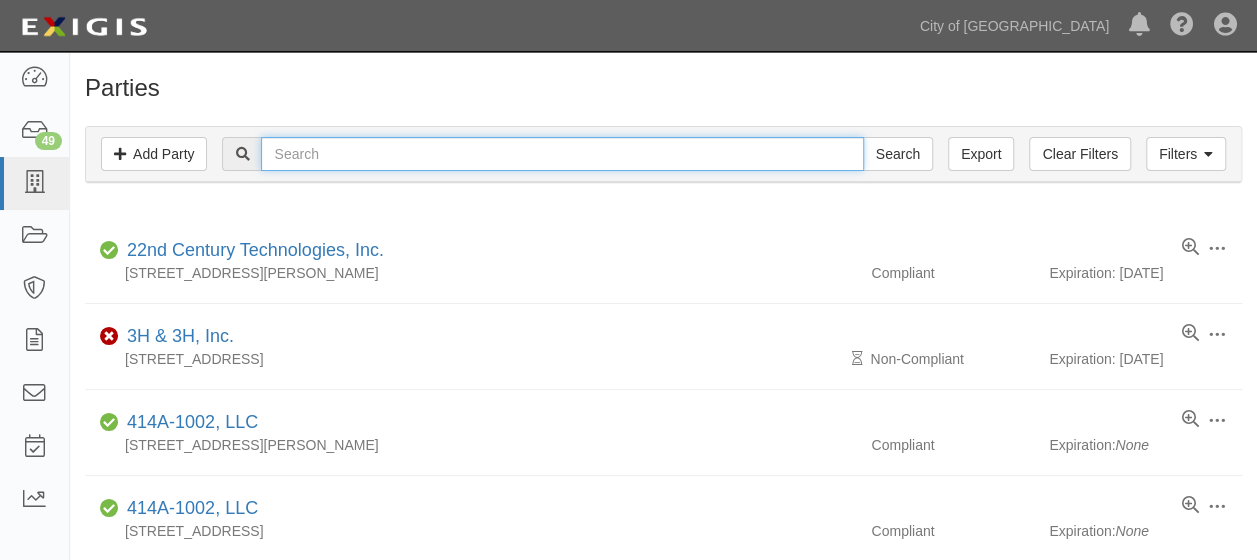 click at bounding box center [562, 154] 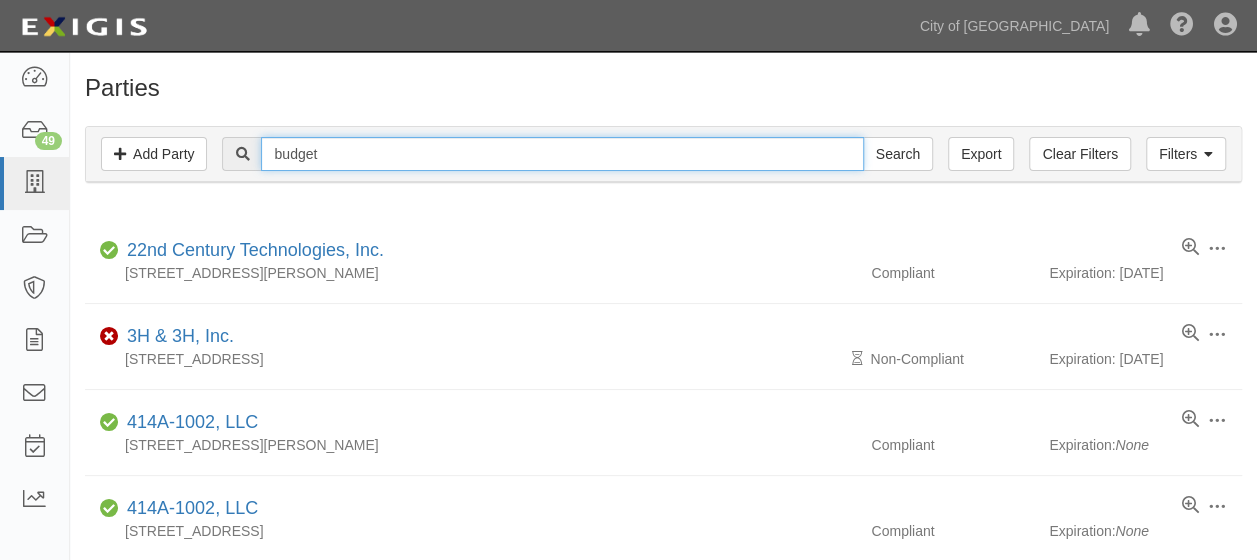 type on "budget" 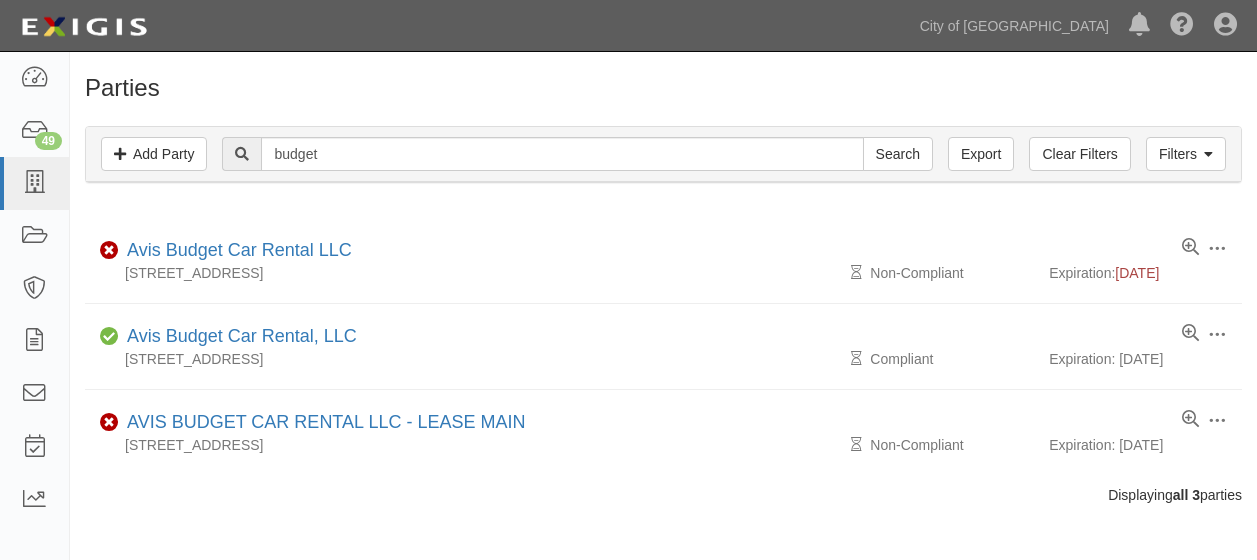 scroll, scrollTop: 0, scrollLeft: 0, axis: both 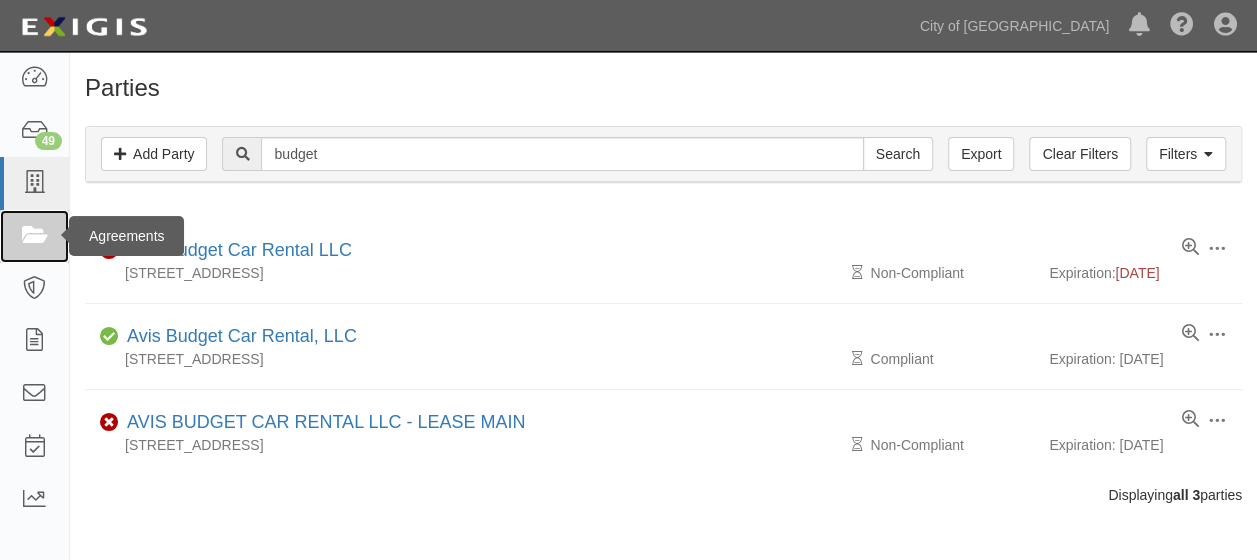 click at bounding box center (34, 236) 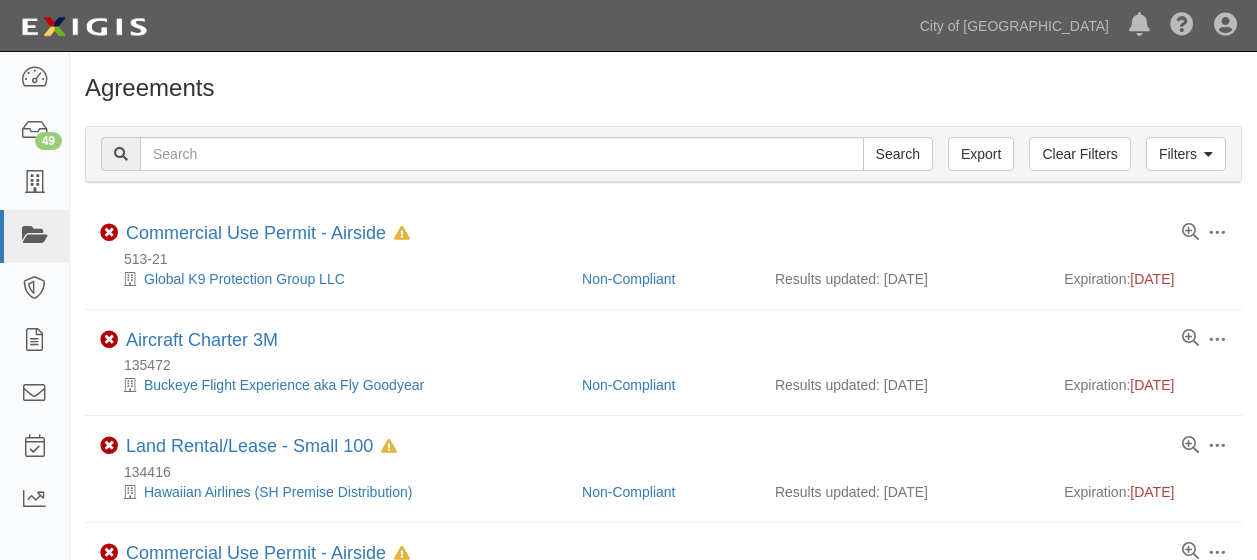 scroll, scrollTop: 0, scrollLeft: 0, axis: both 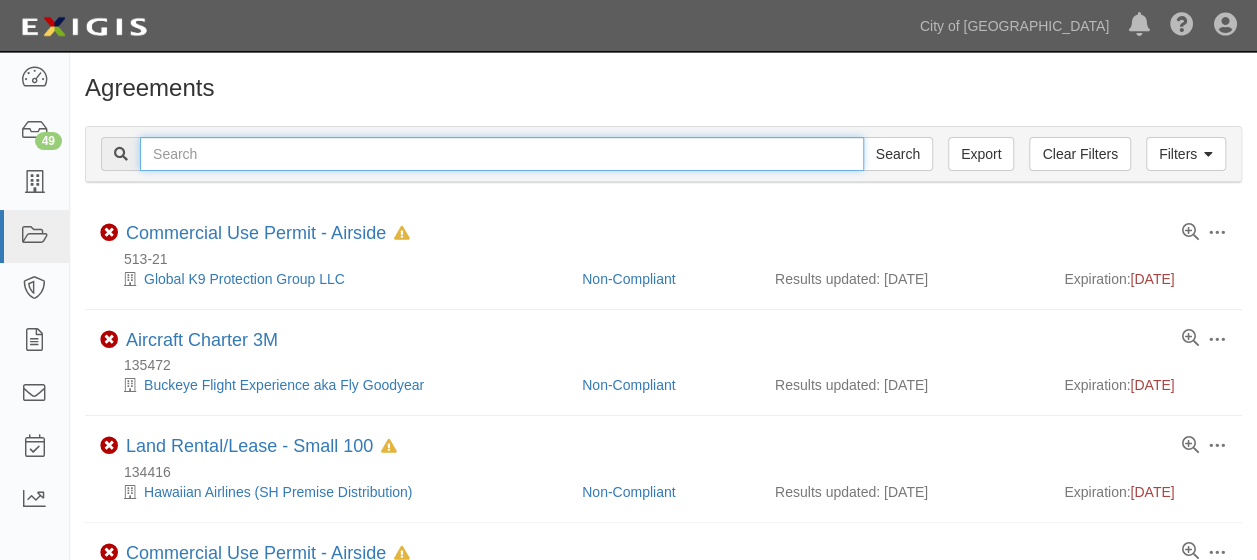 click at bounding box center (502, 154) 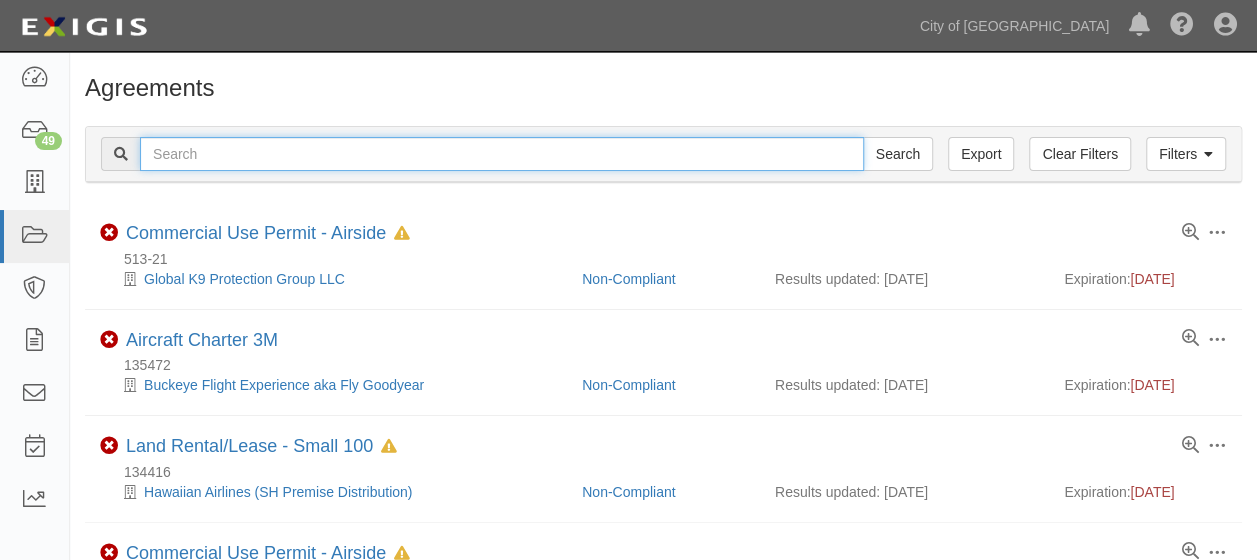 paste on "138896" 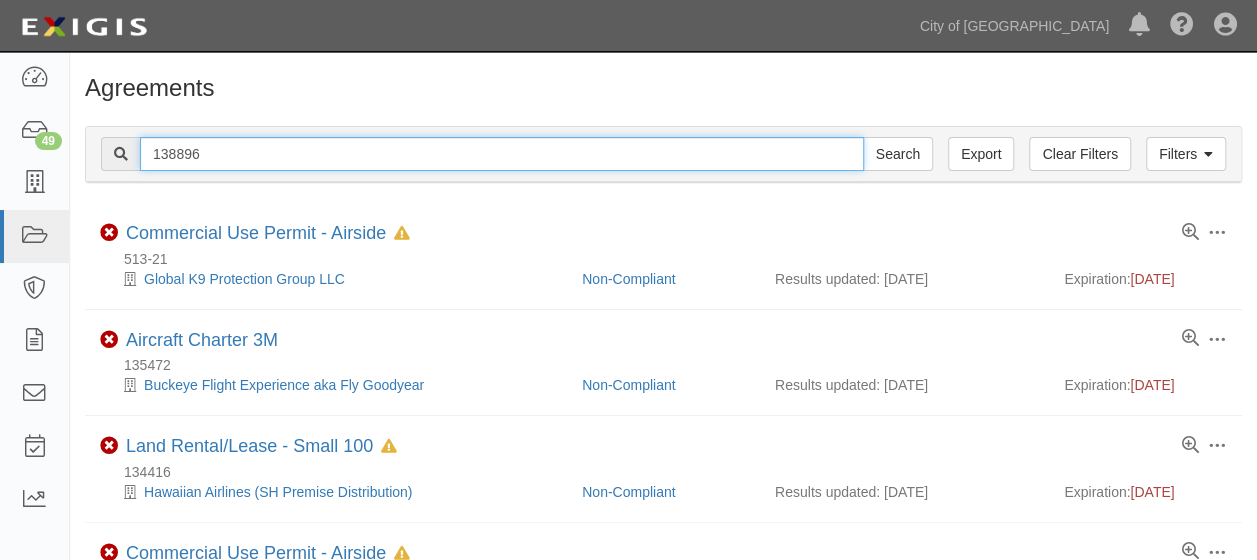 type on "138896" 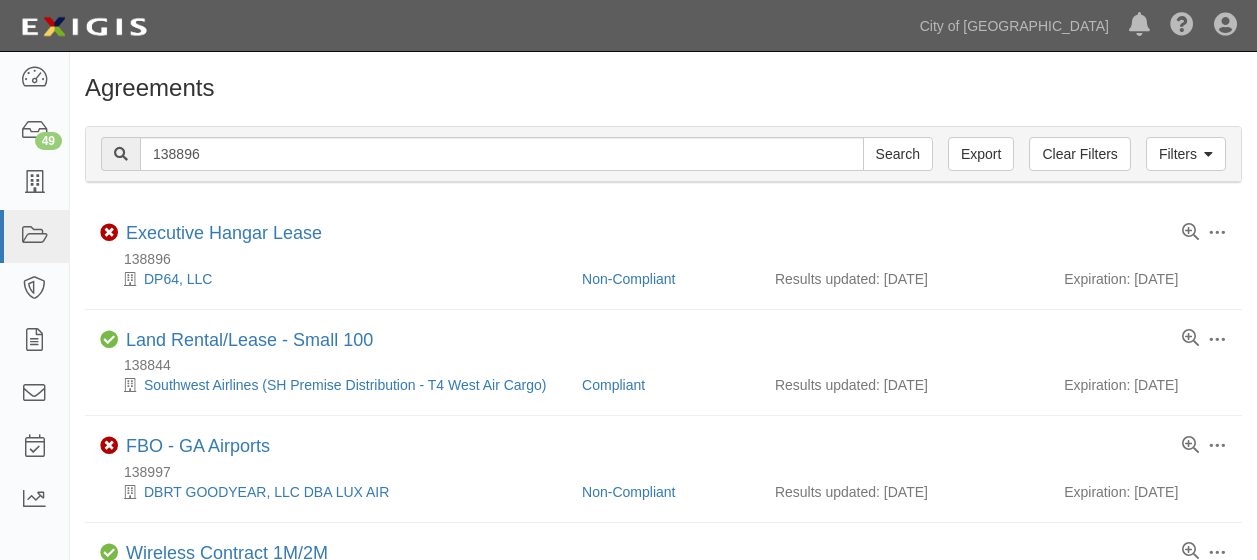 scroll, scrollTop: 0, scrollLeft: 0, axis: both 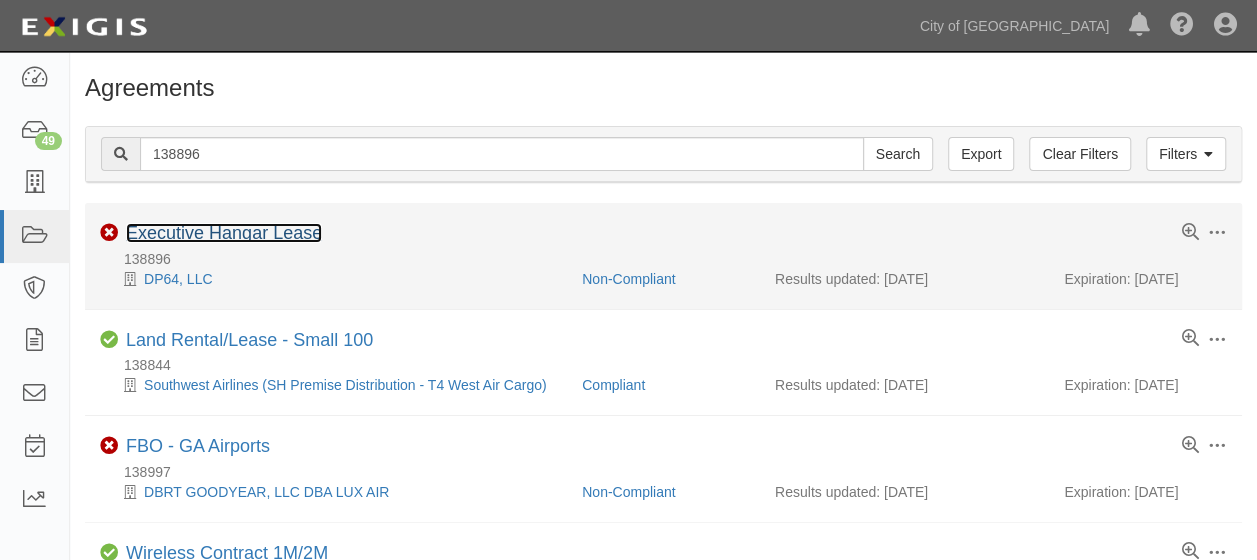 click on "Executive Hangar Lease" at bounding box center [224, 233] 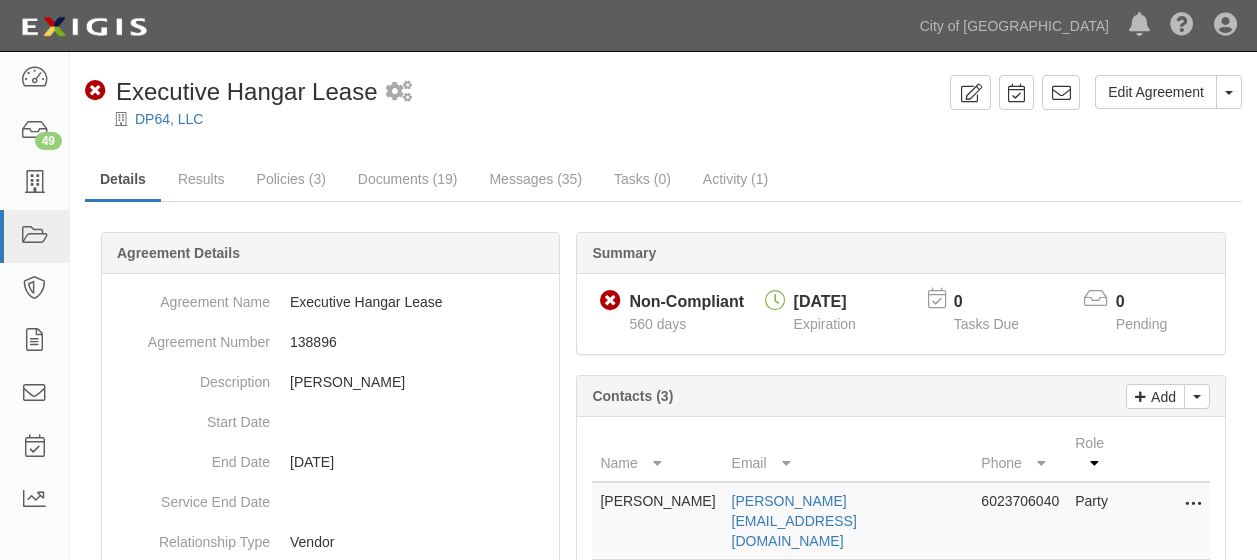 scroll, scrollTop: 0, scrollLeft: 0, axis: both 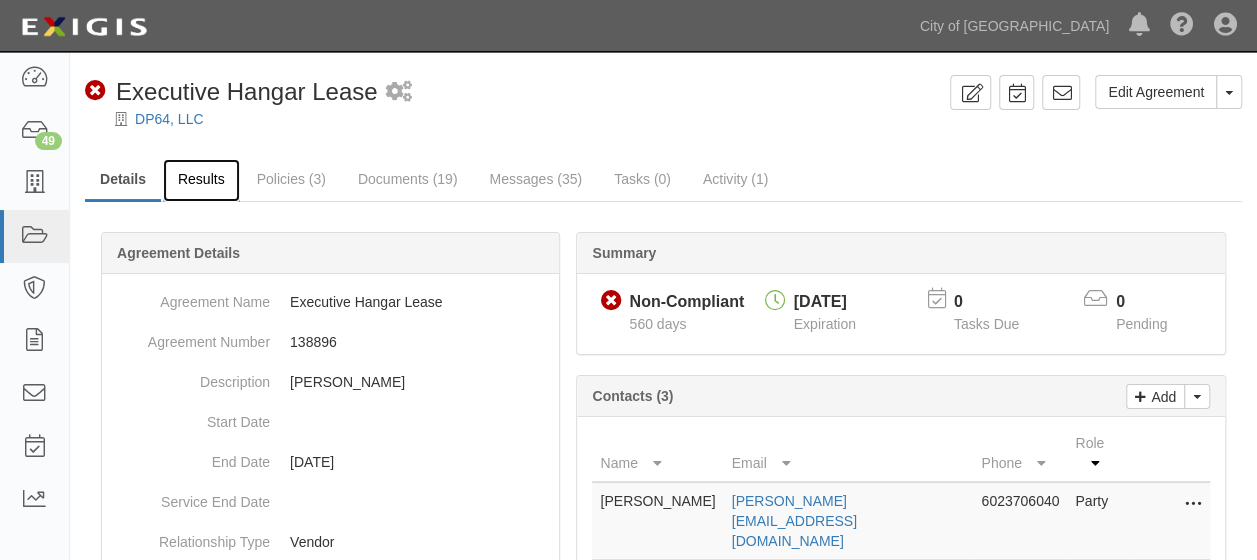 click on "Results" at bounding box center [201, 180] 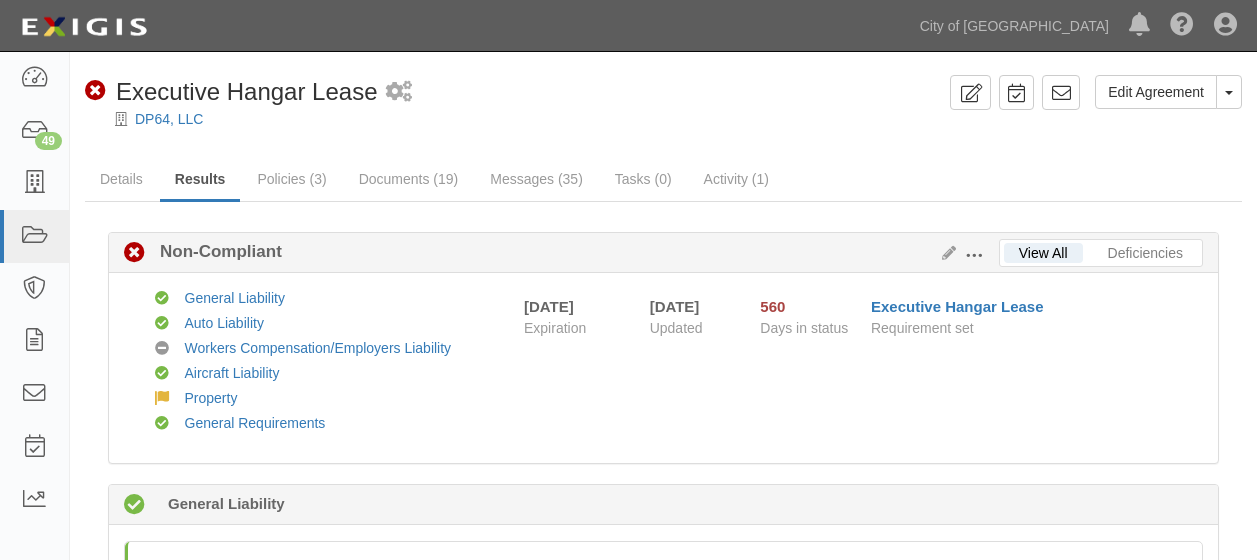 scroll, scrollTop: 0, scrollLeft: 0, axis: both 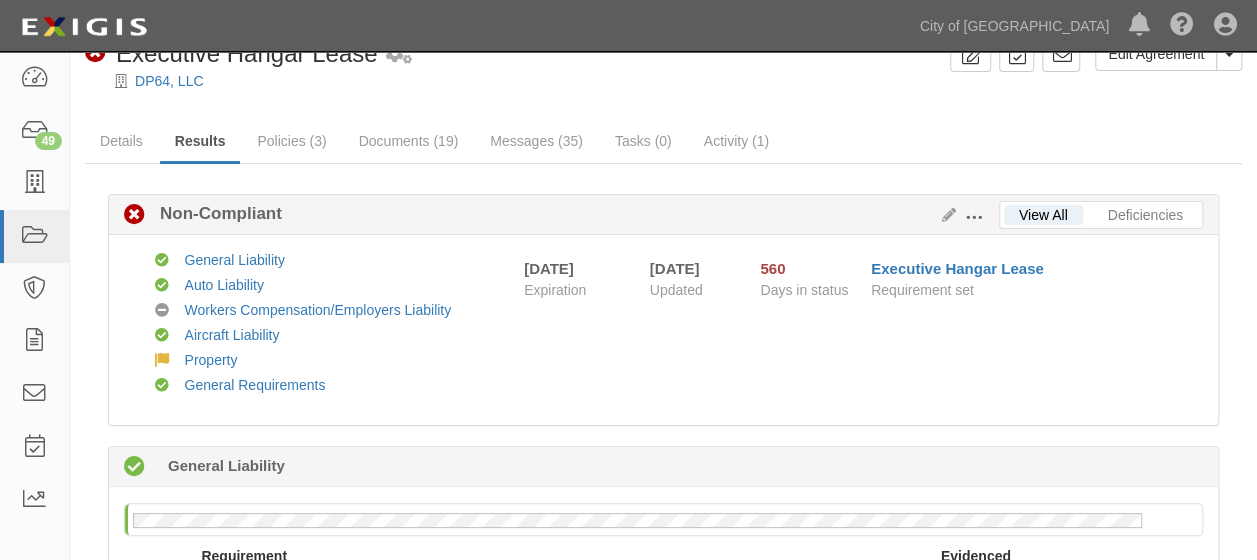 click at bounding box center (974, 218) 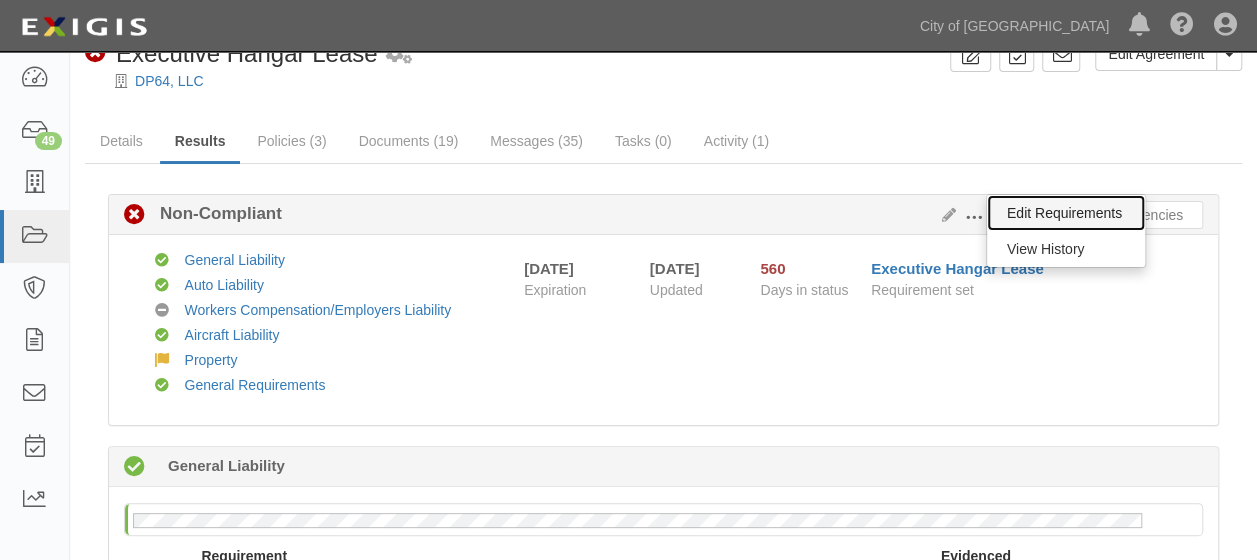 click on "Edit Requirements" at bounding box center [1066, 213] 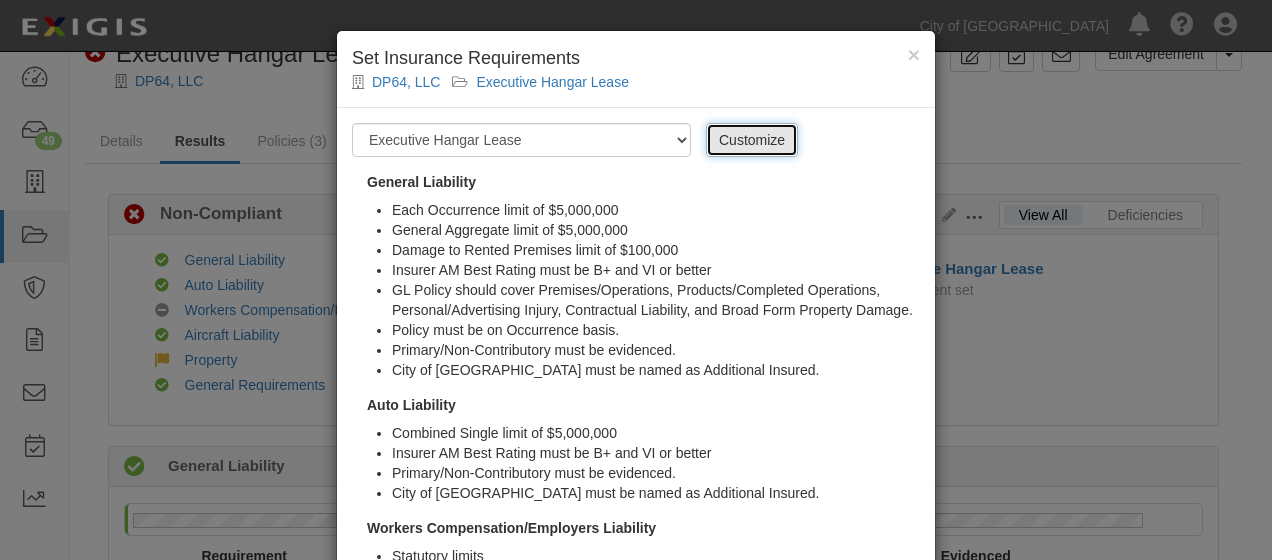 click on "Customize" at bounding box center [752, 140] 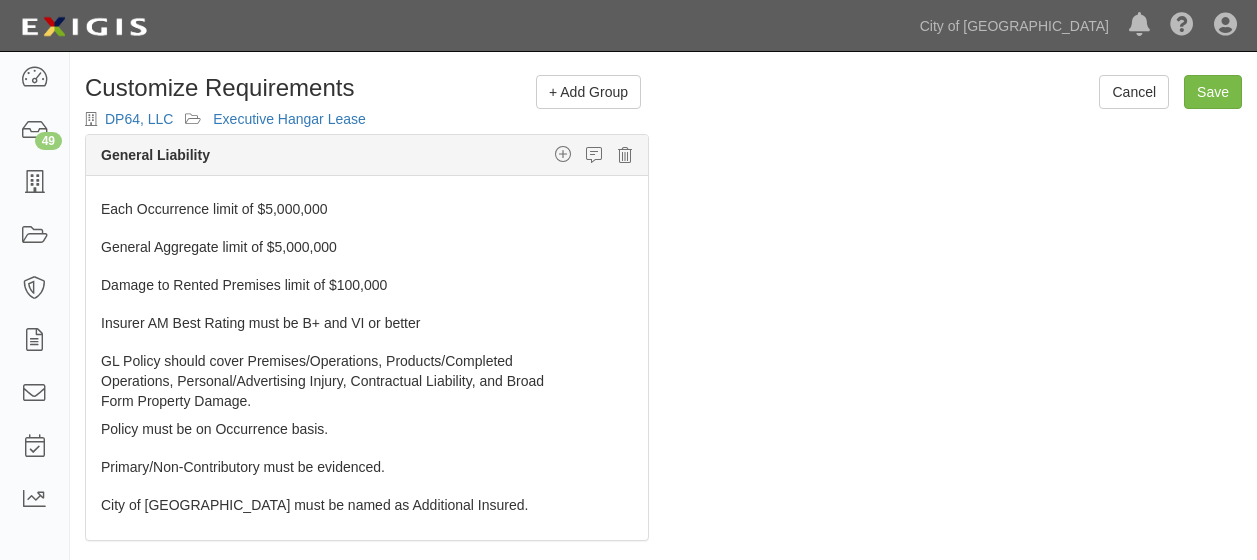 scroll, scrollTop: 0, scrollLeft: 0, axis: both 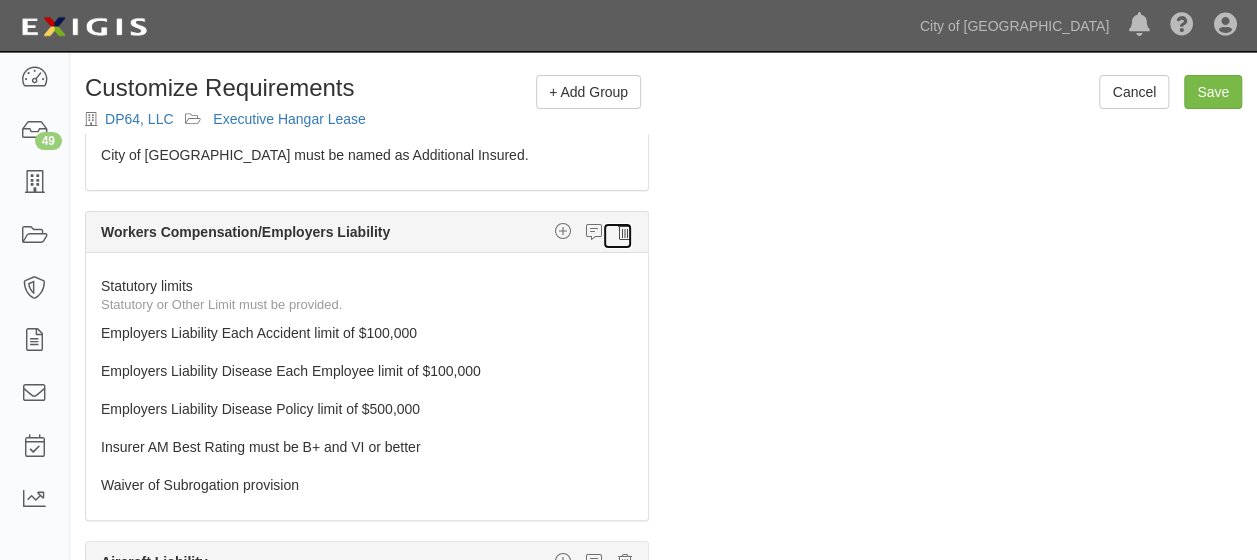 click at bounding box center [625, 232] 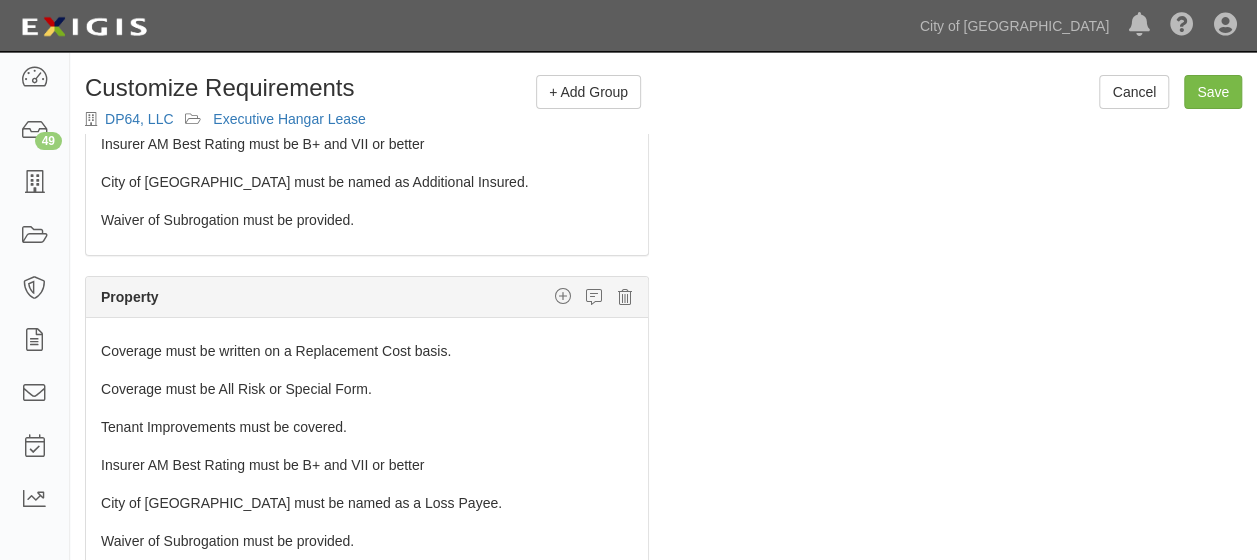 scroll, scrollTop: 864, scrollLeft: 0, axis: vertical 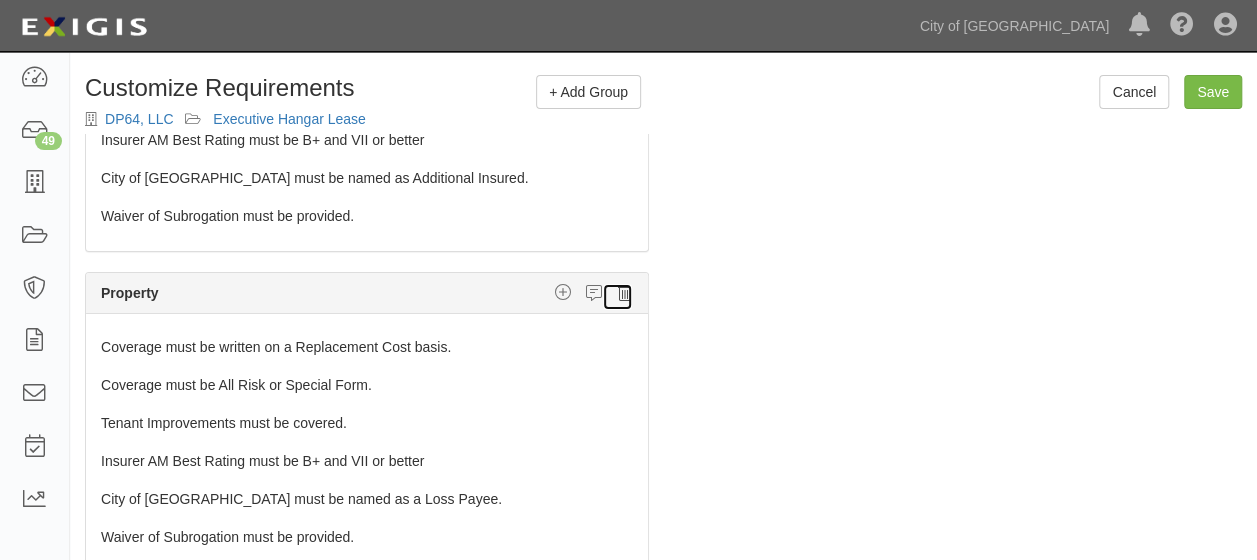 click at bounding box center [625, 293] 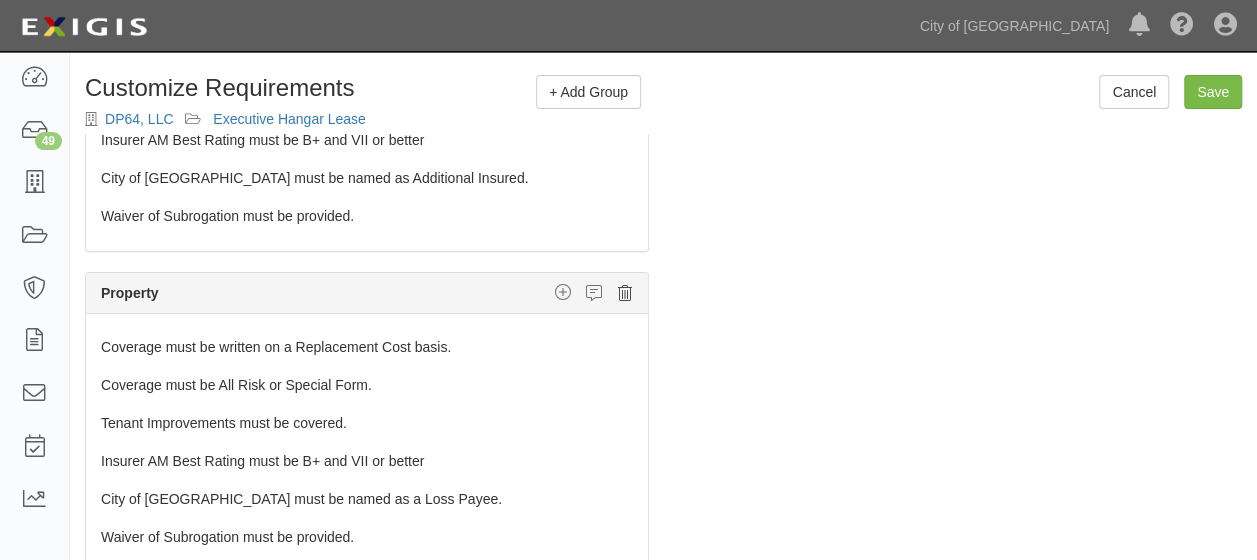 scroll, scrollTop: 634, scrollLeft: 0, axis: vertical 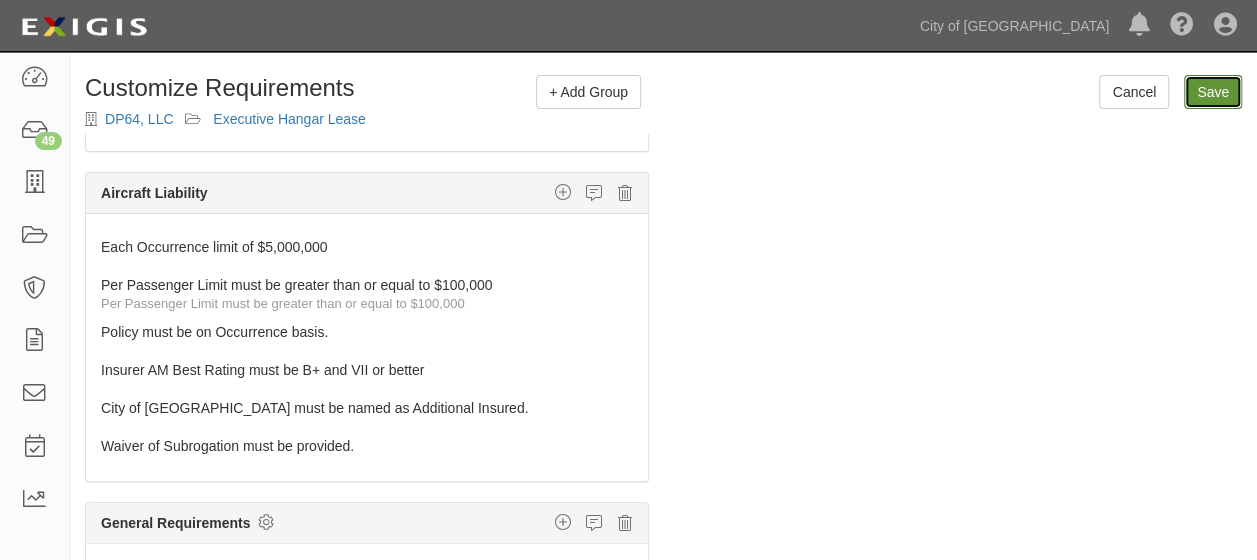 click on "Save" at bounding box center [1213, 92] 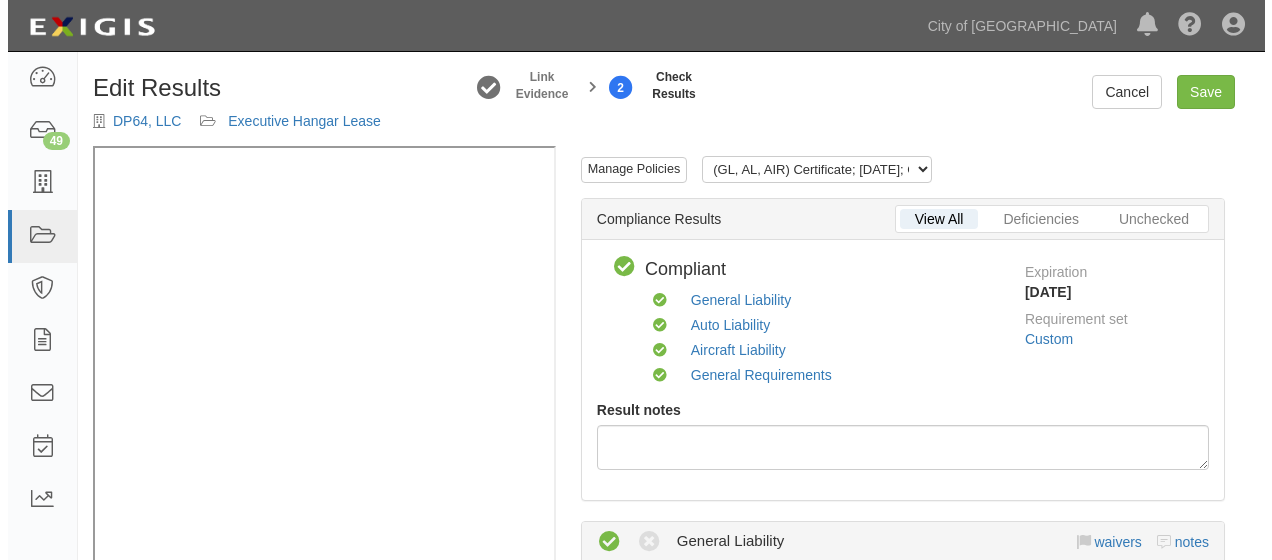 scroll, scrollTop: 0, scrollLeft: 0, axis: both 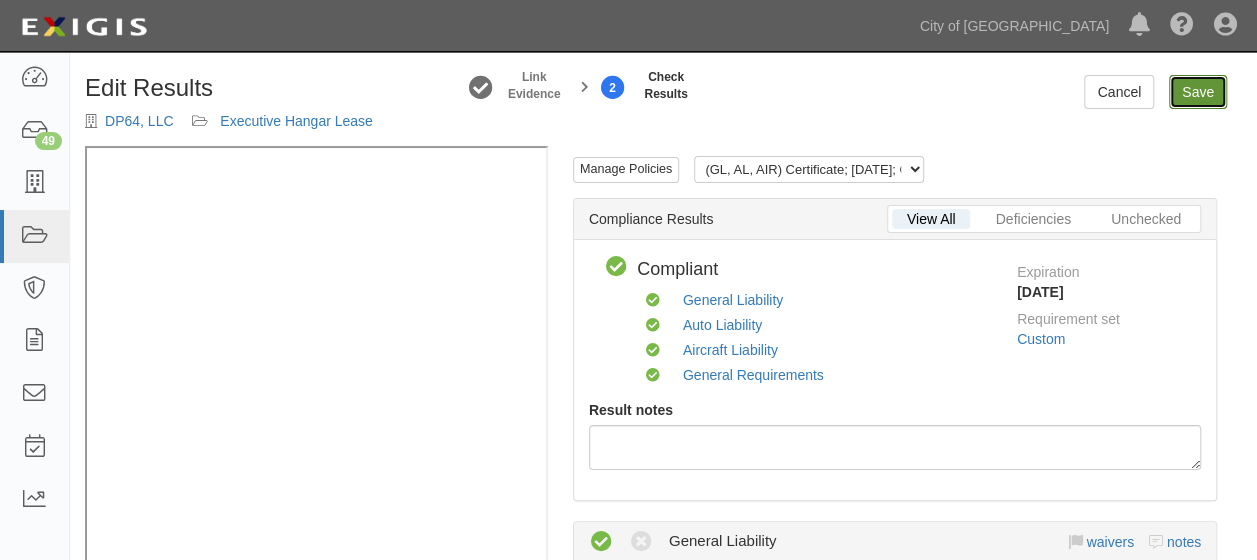 click on "Save" at bounding box center [1198, 92] 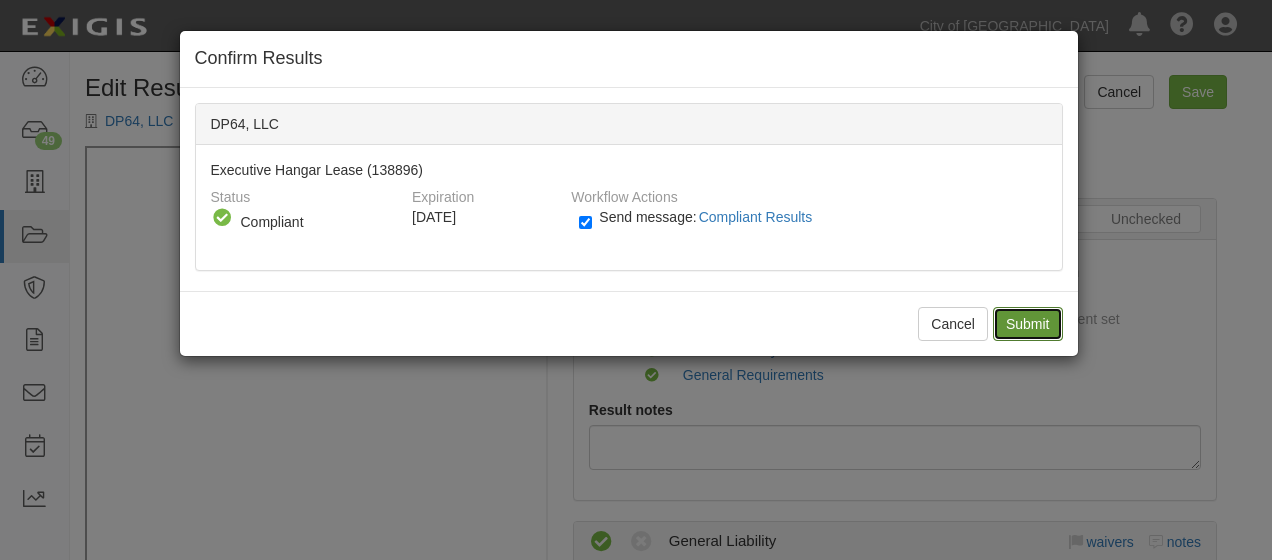 click on "Submit" at bounding box center [1028, 324] 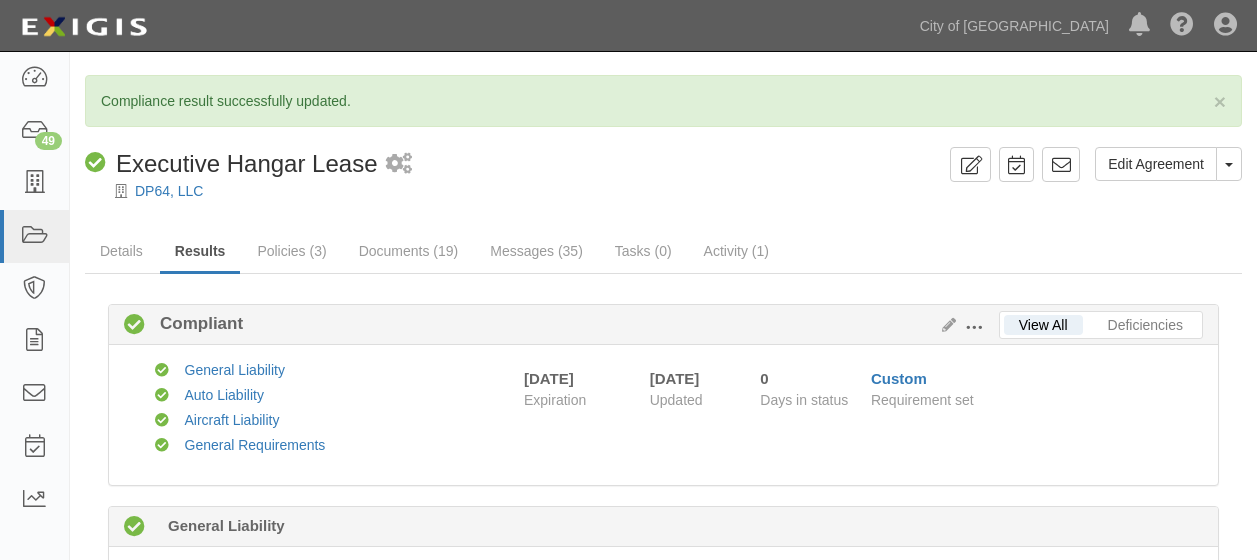 scroll, scrollTop: 0, scrollLeft: 0, axis: both 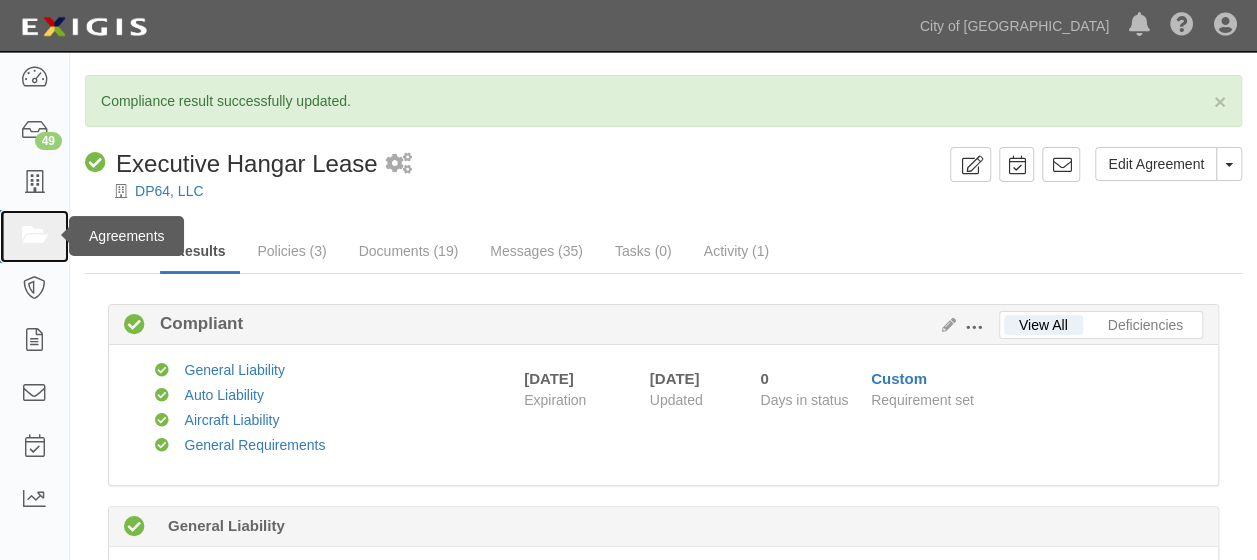 click at bounding box center (34, 236) 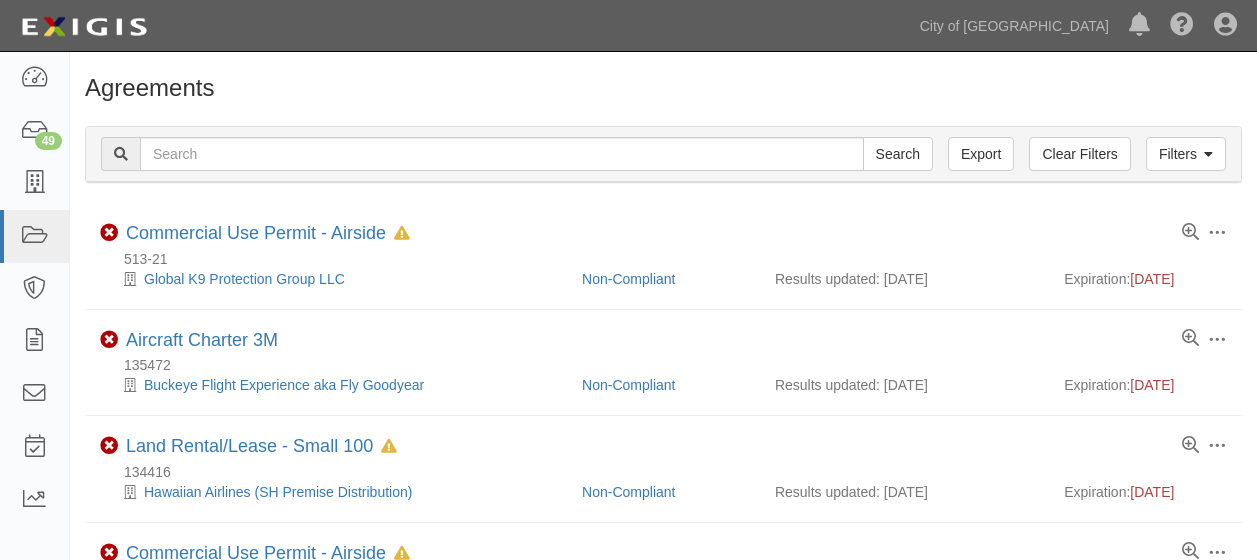 scroll, scrollTop: 0, scrollLeft: 0, axis: both 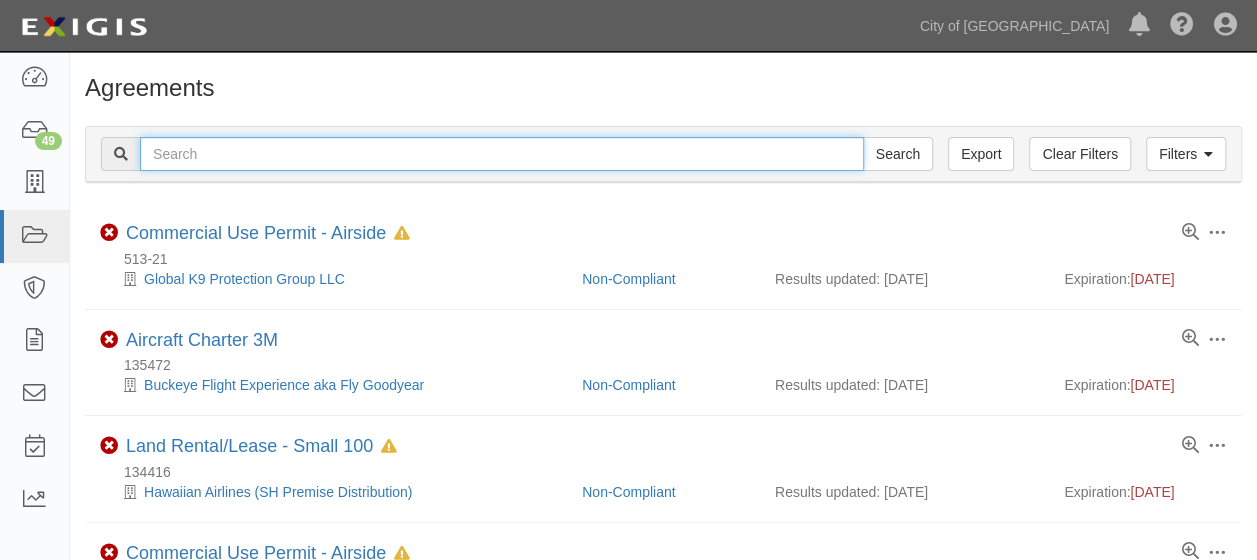 click at bounding box center (502, 154) 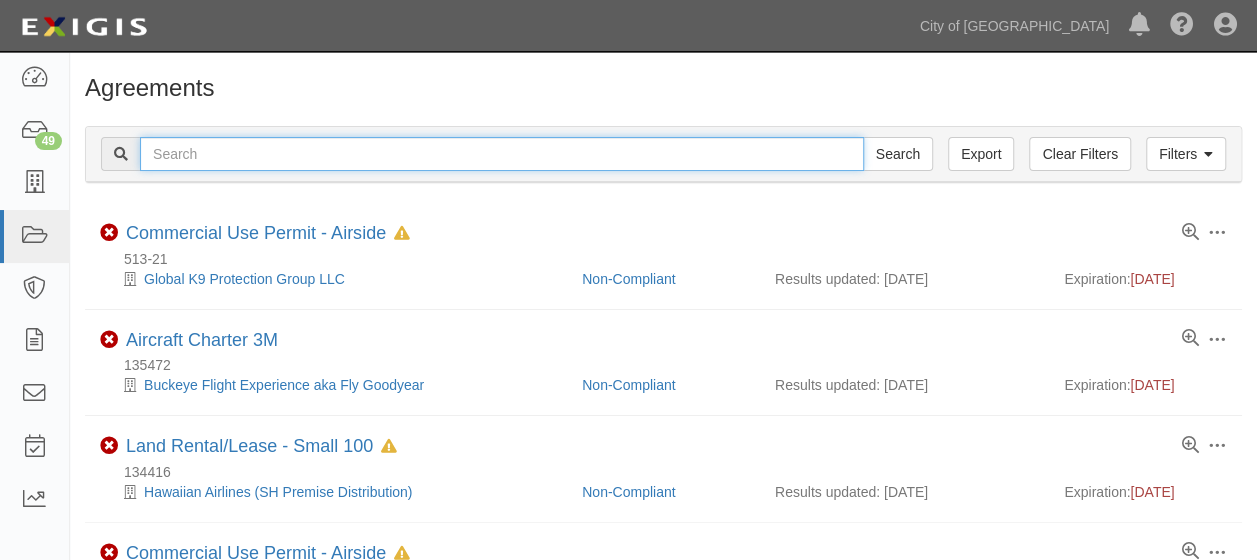 paste on "93042" 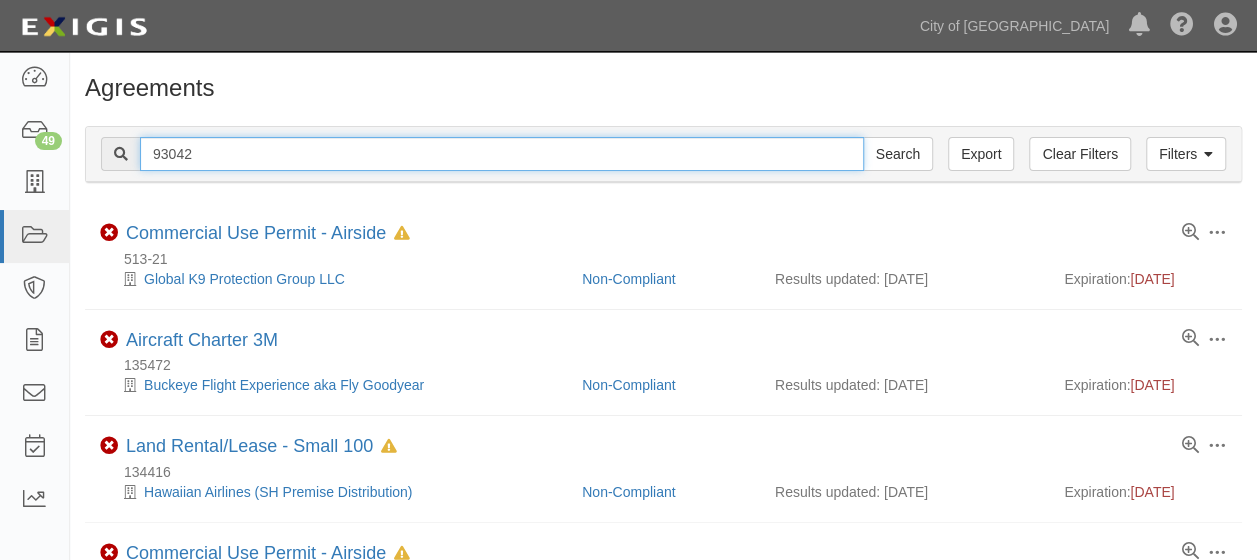type on "93042" 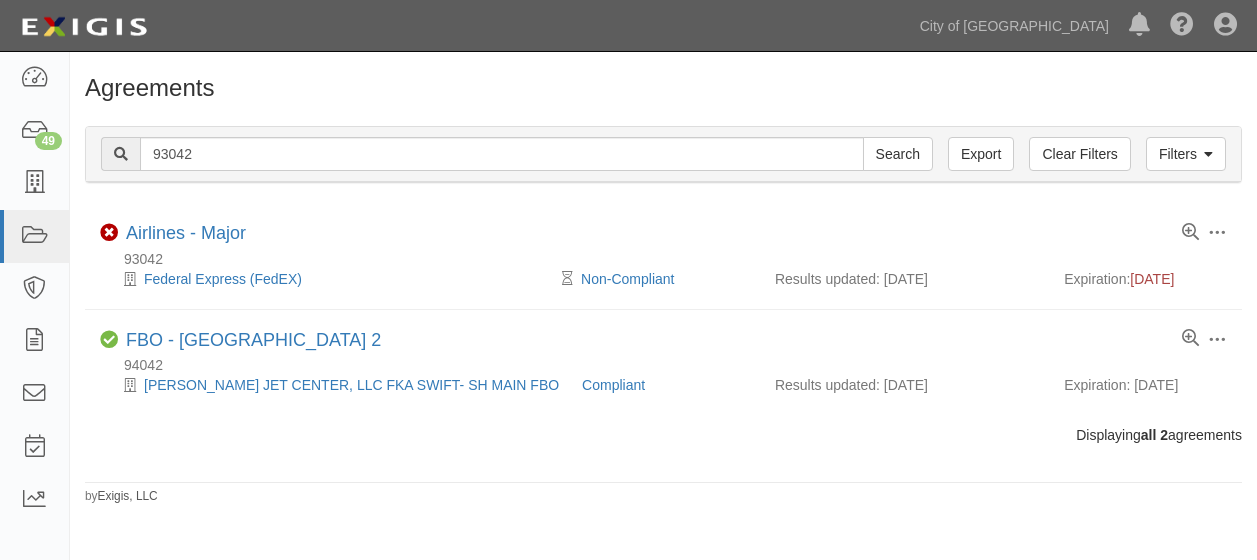 scroll, scrollTop: 0, scrollLeft: 0, axis: both 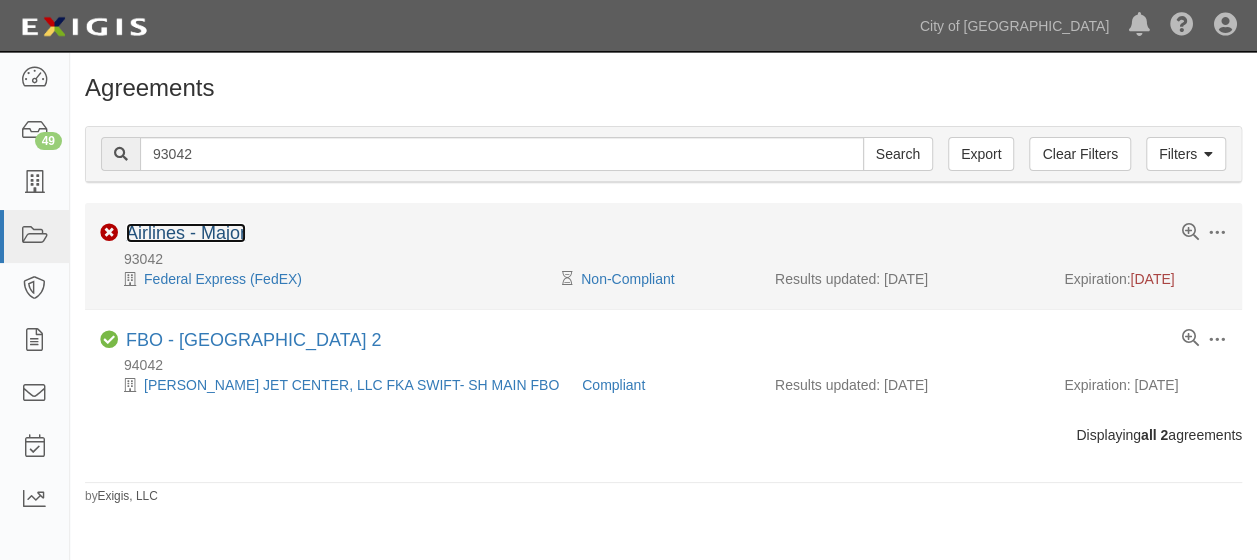 click on "Airlines - Major" at bounding box center (186, 233) 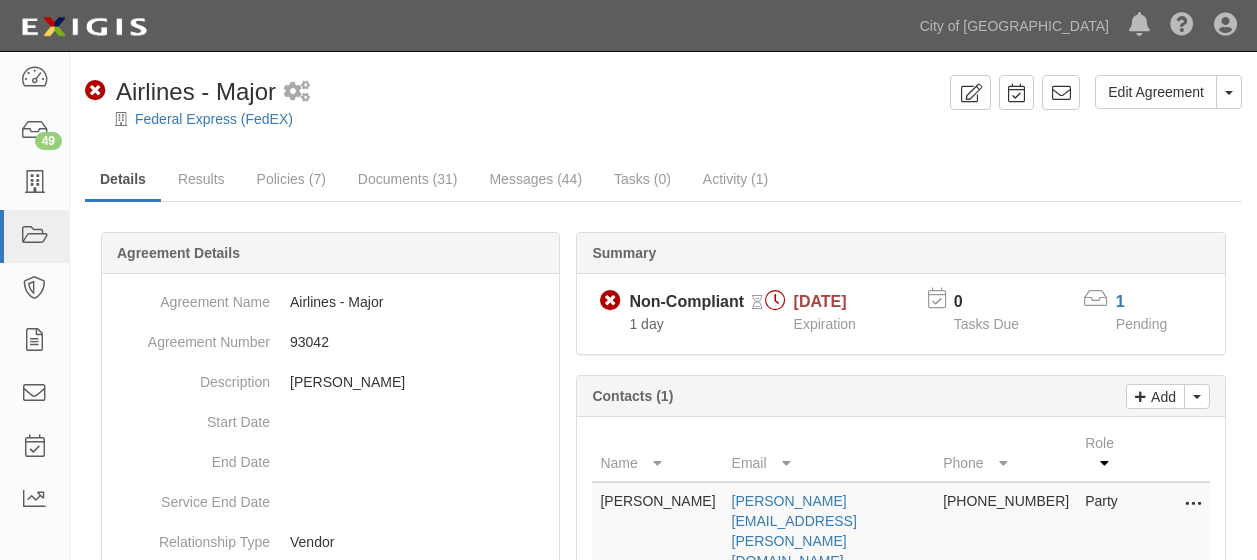 scroll, scrollTop: 0, scrollLeft: 0, axis: both 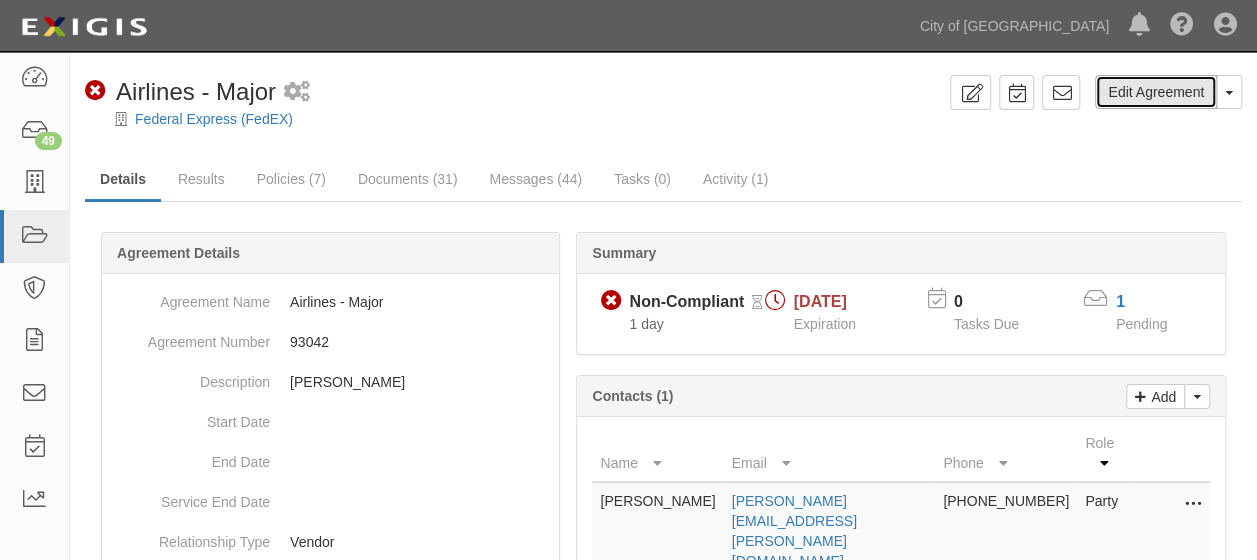 click on "Edit Agreement" at bounding box center (1156, 92) 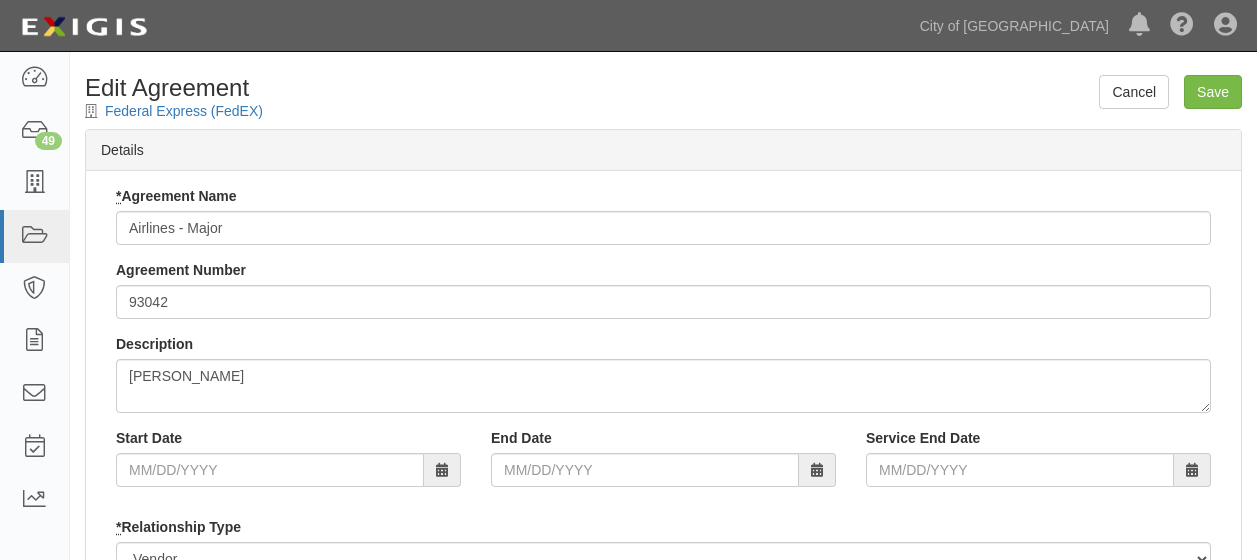 scroll, scrollTop: 0, scrollLeft: 0, axis: both 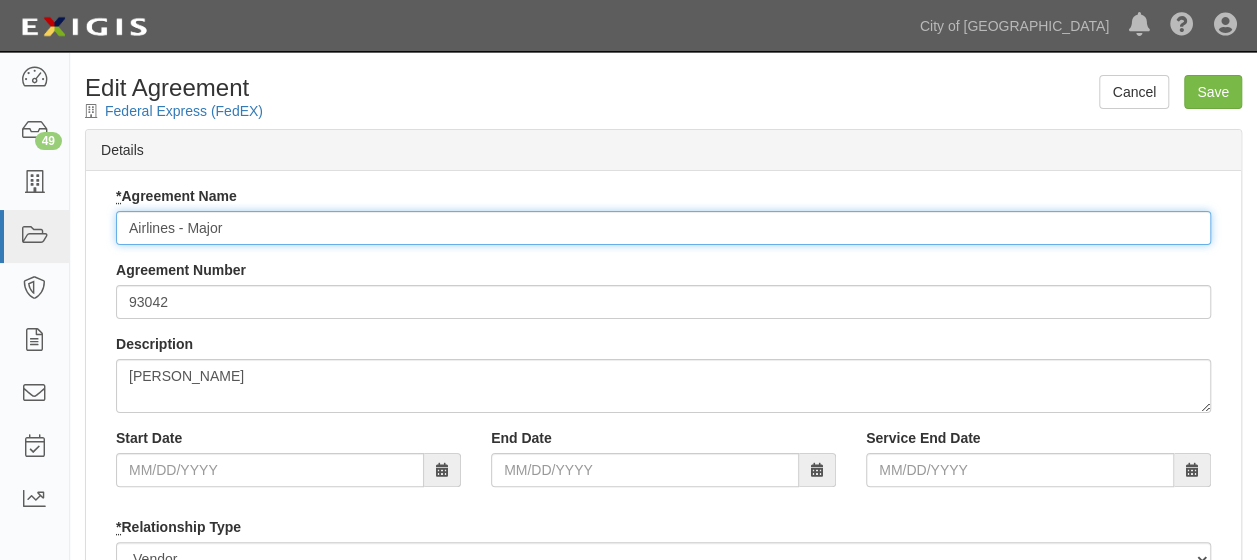 click on "Airlines - Major" at bounding box center [663, 228] 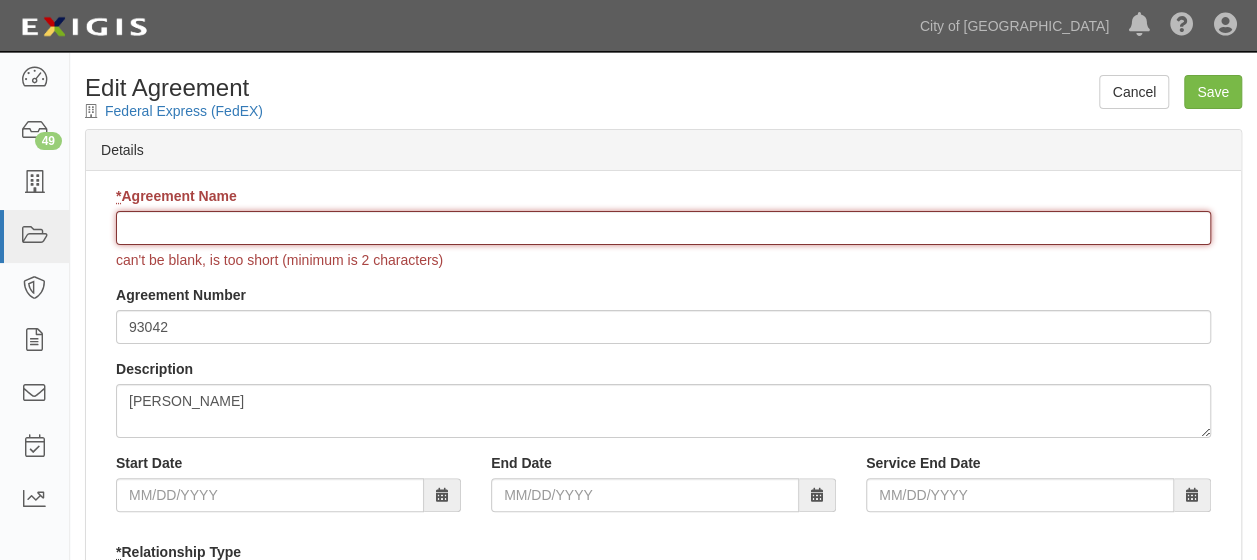 paste on "Fueling System Operations (25M GL)"" 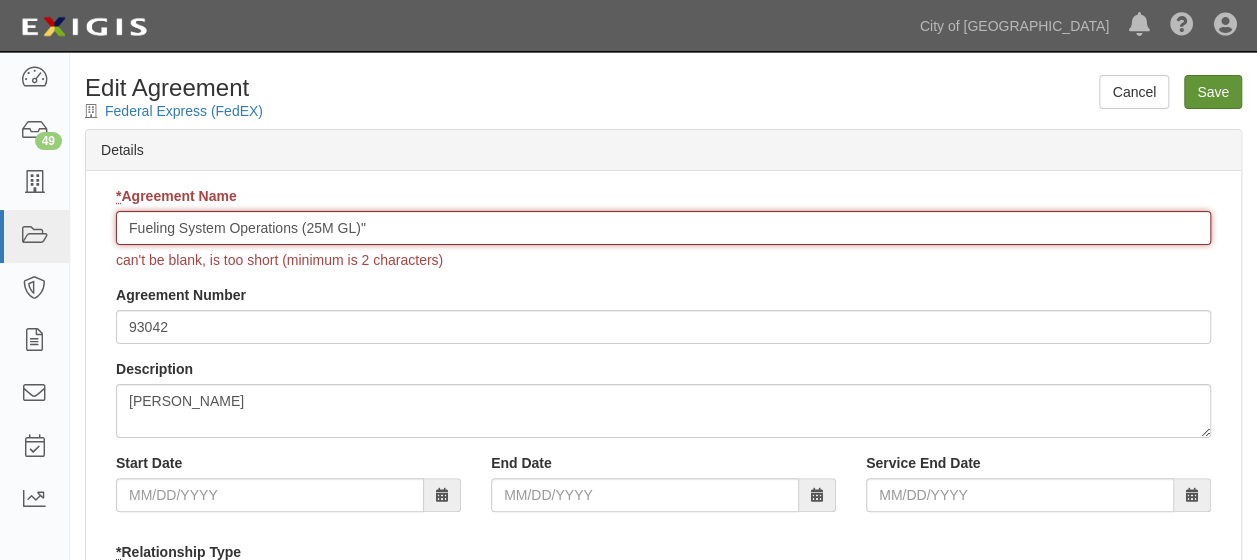 type on "Fueling System Operations (25M GL)"" 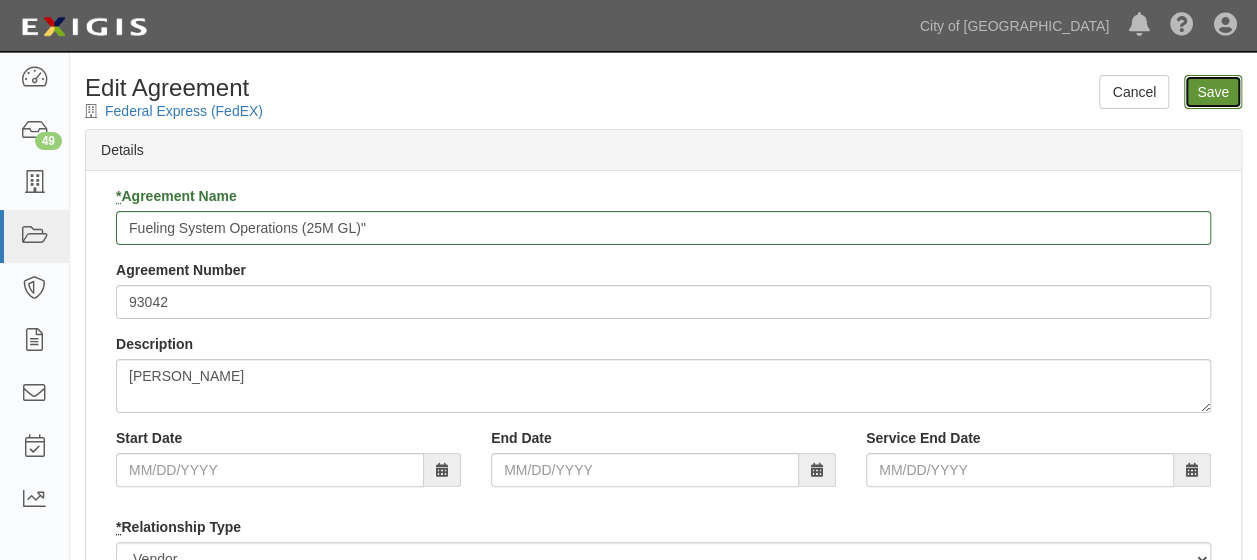 click on "Save" at bounding box center (1213, 92) 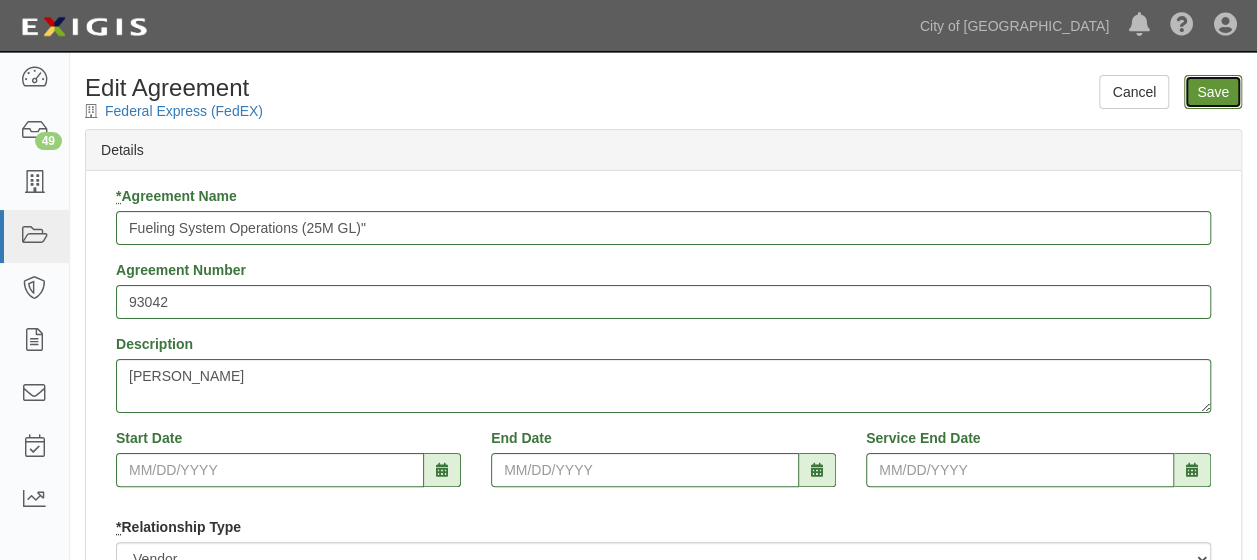 click on "Save" at bounding box center (1213, 92) 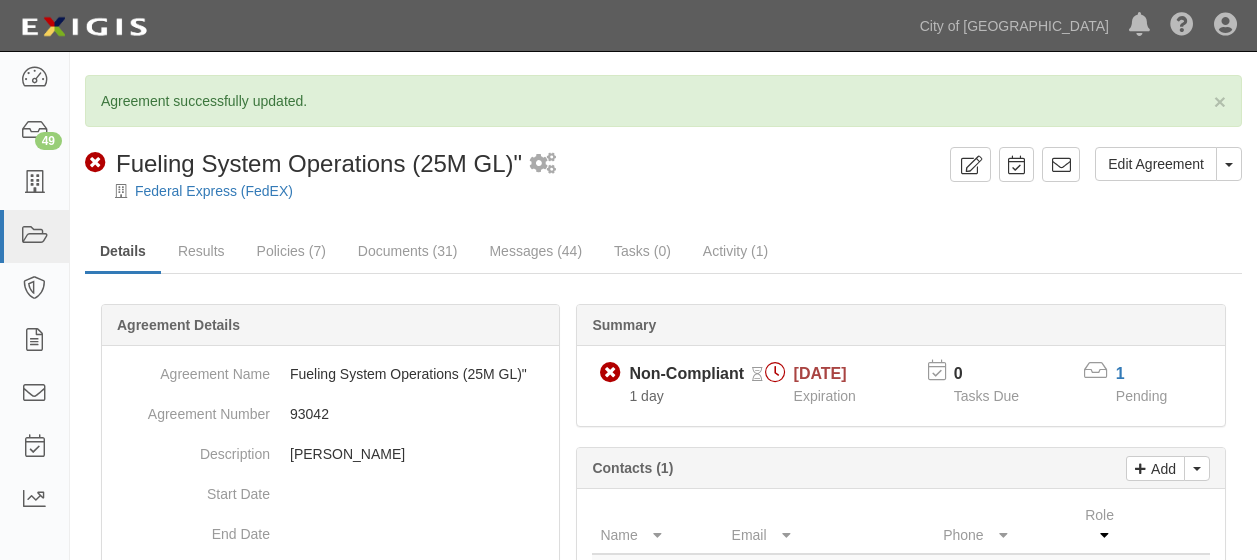 scroll, scrollTop: 0, scrollLeft: 0, axis: both 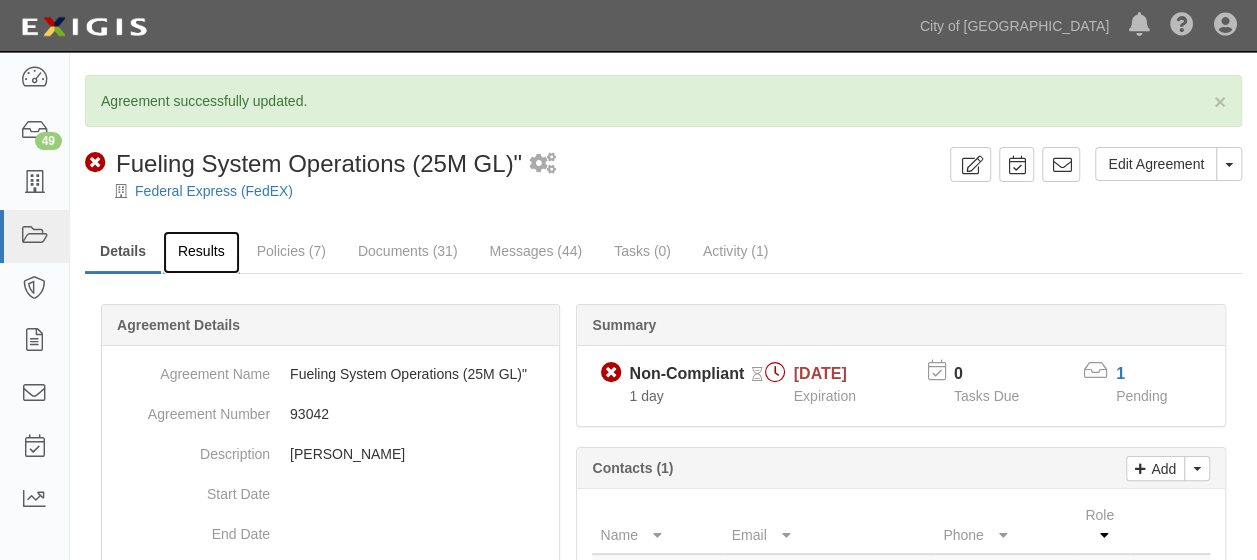 click on "Results" at bounding box center (201, 252) 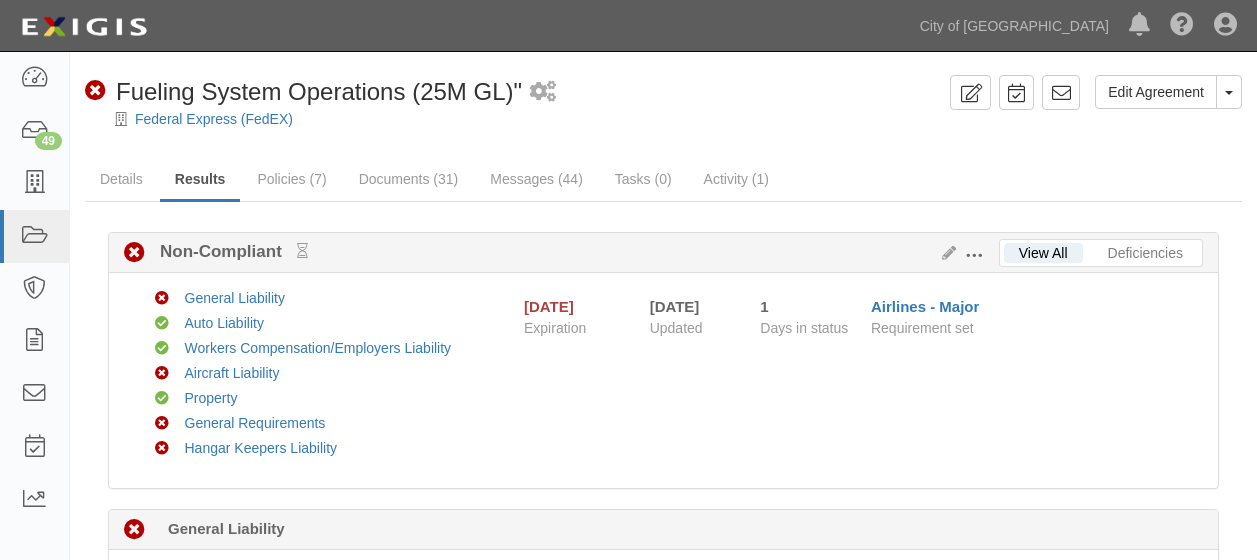 scroll, scrollTop: 0, scrollLeft: 0, axis: both 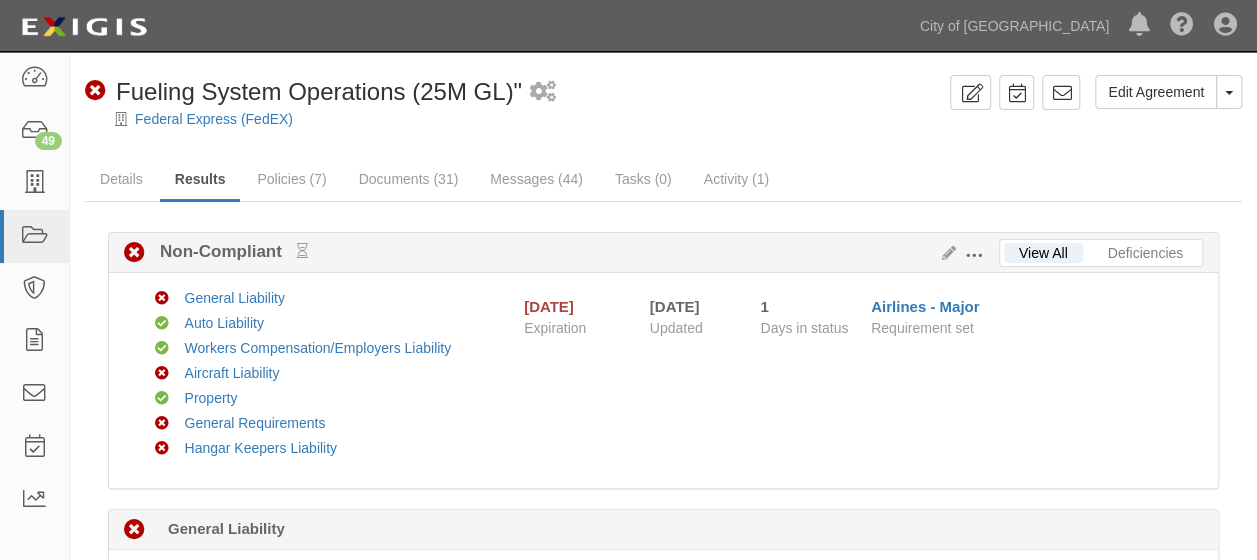 click at bounding box center [974, 256] 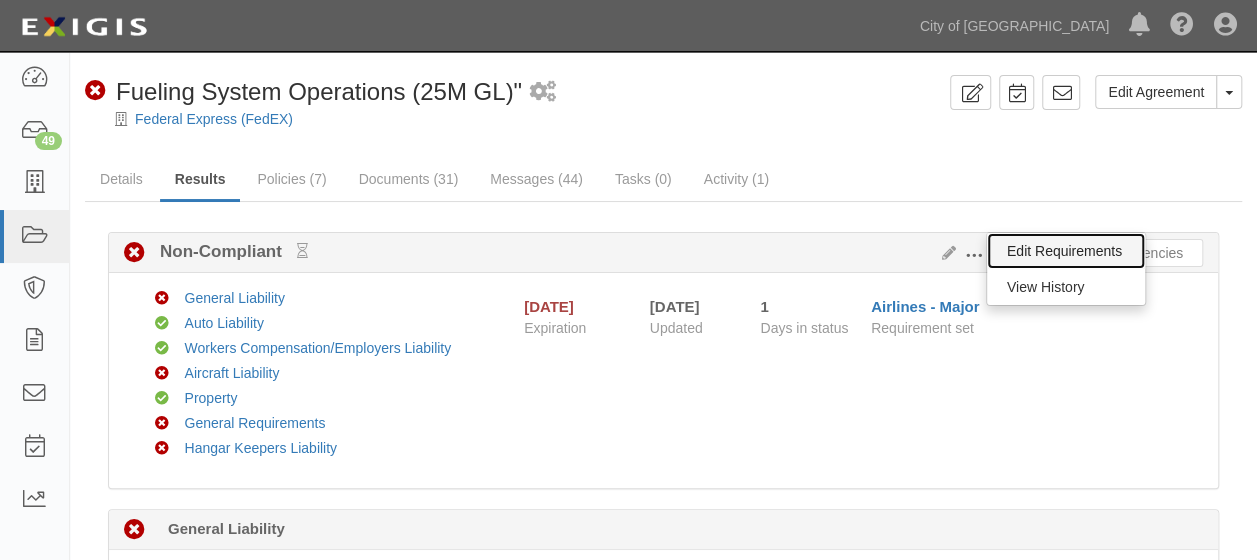 click on "Edit Requirements" at bounding box center [1066, 251] 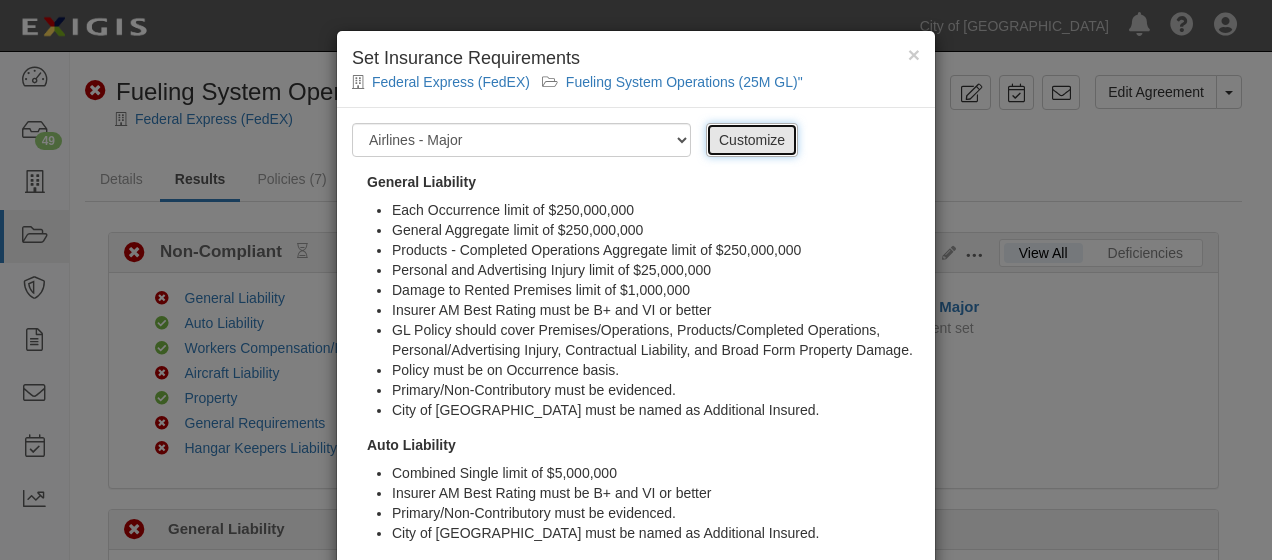 click on "Customize" at bounding box center [752, 140] 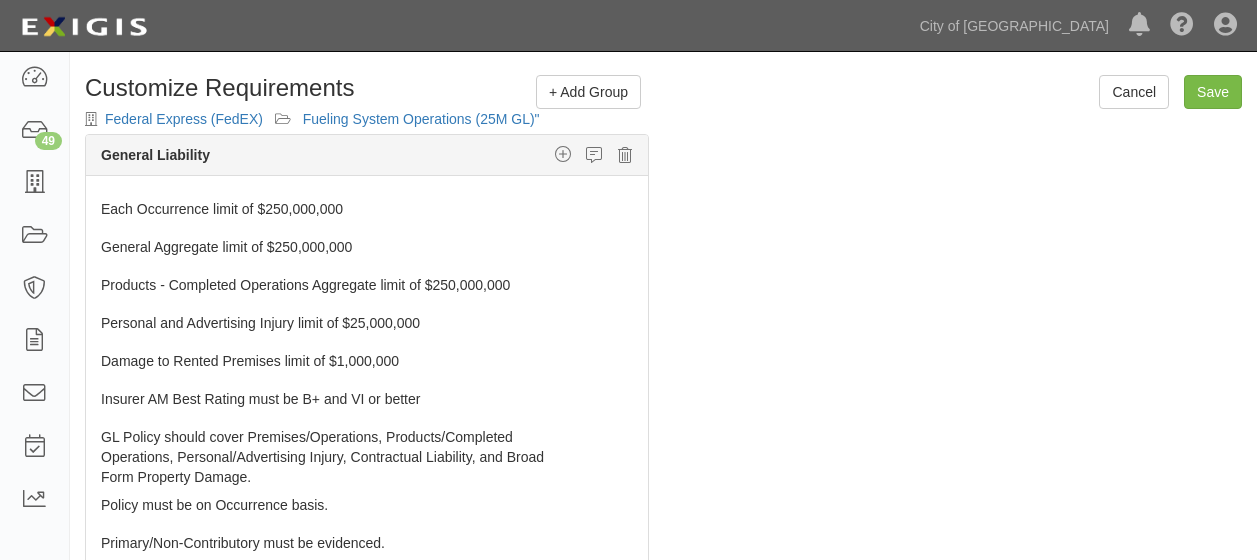 scroll, scrollTop: 0, scrollLeft: 0, axis: both 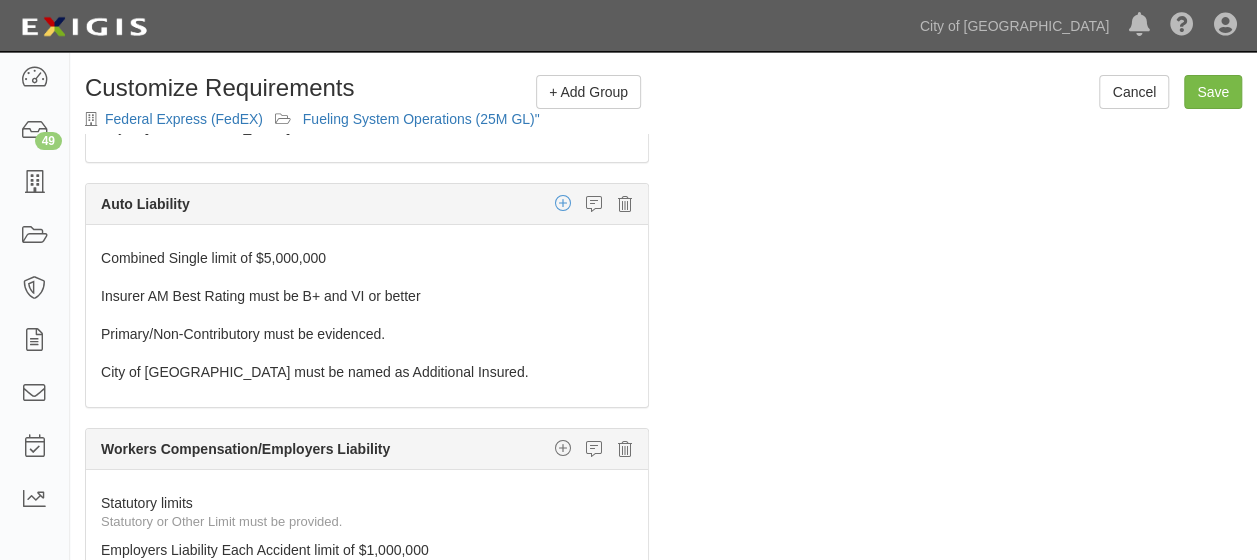 click at bounding box center (563, 203) 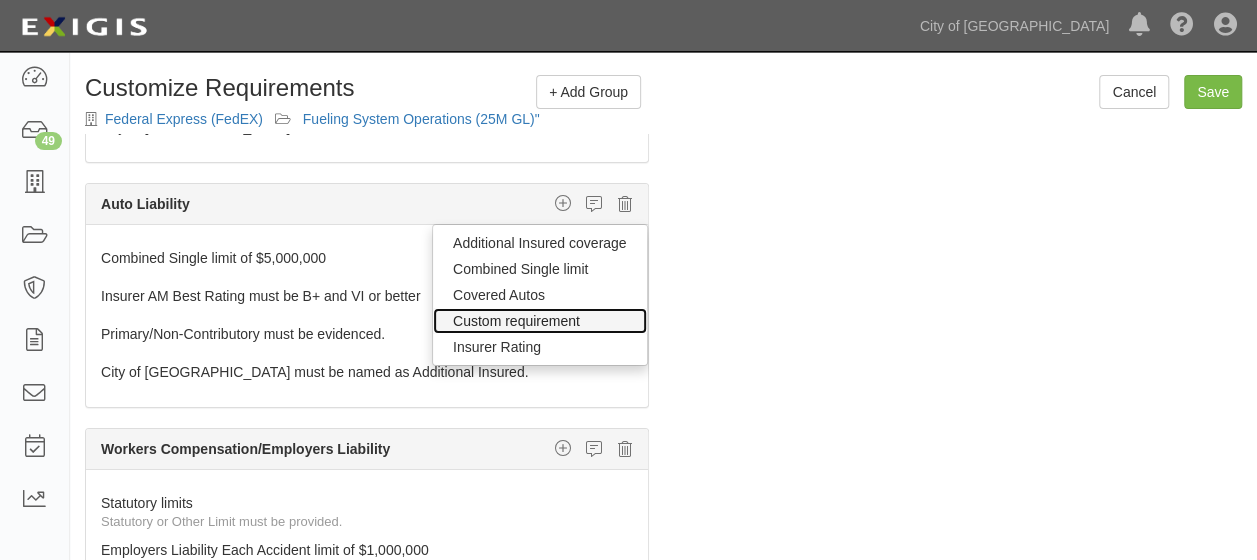 click on "Custom requirement" at bounding box center [540, 321] 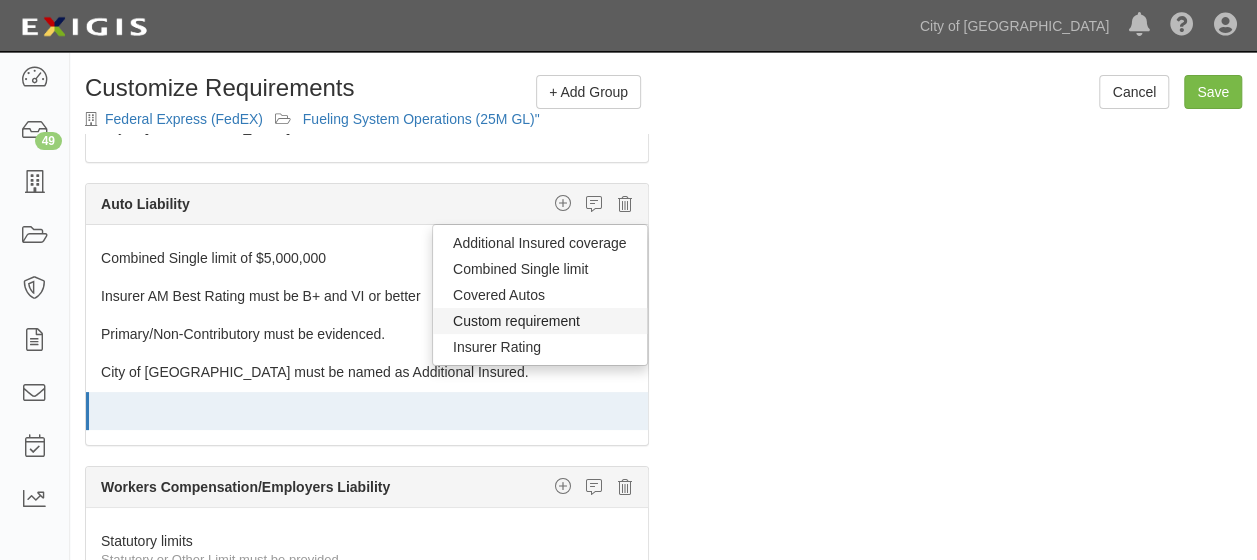 select 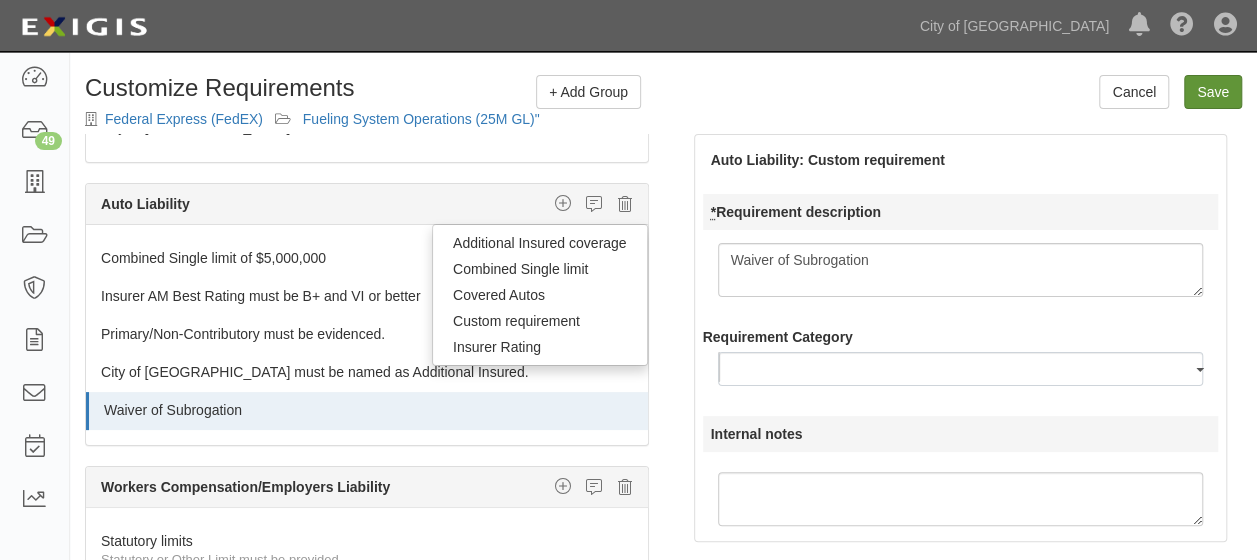 type on "Waiver of Subrogation" 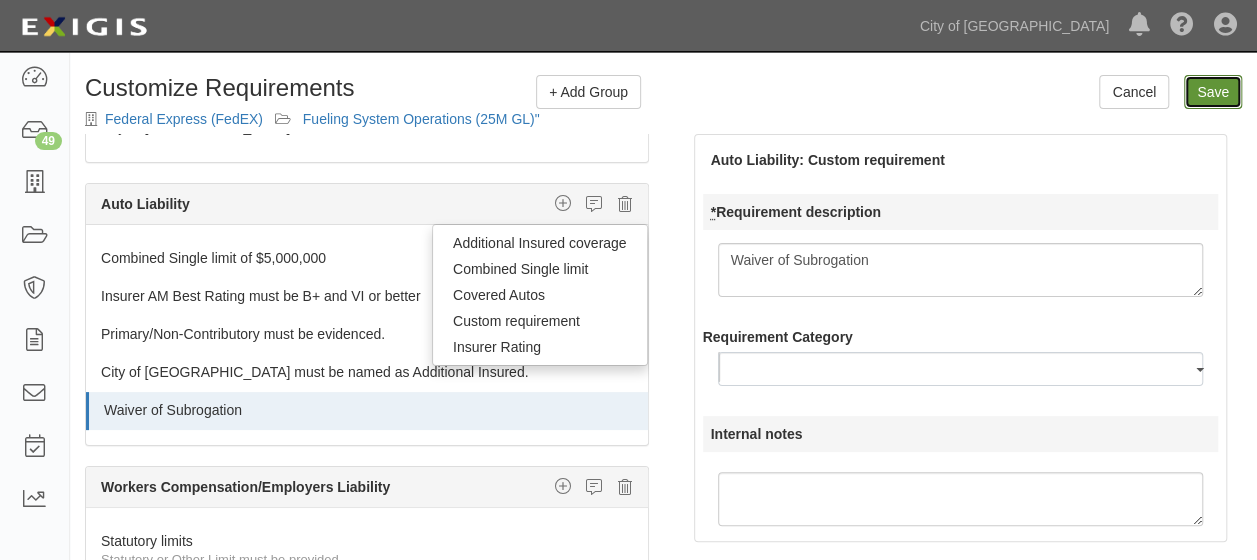 click on "Save" at bounding box center [1213, 92] 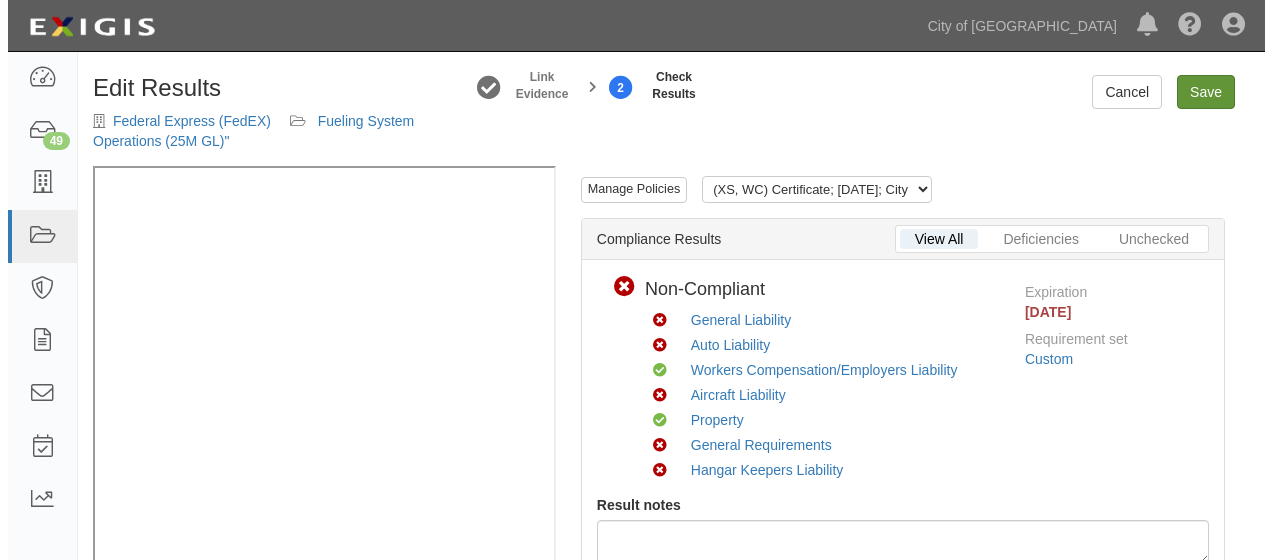 scroll, scrollTop: 0, scrollLeft: 0, axis: both 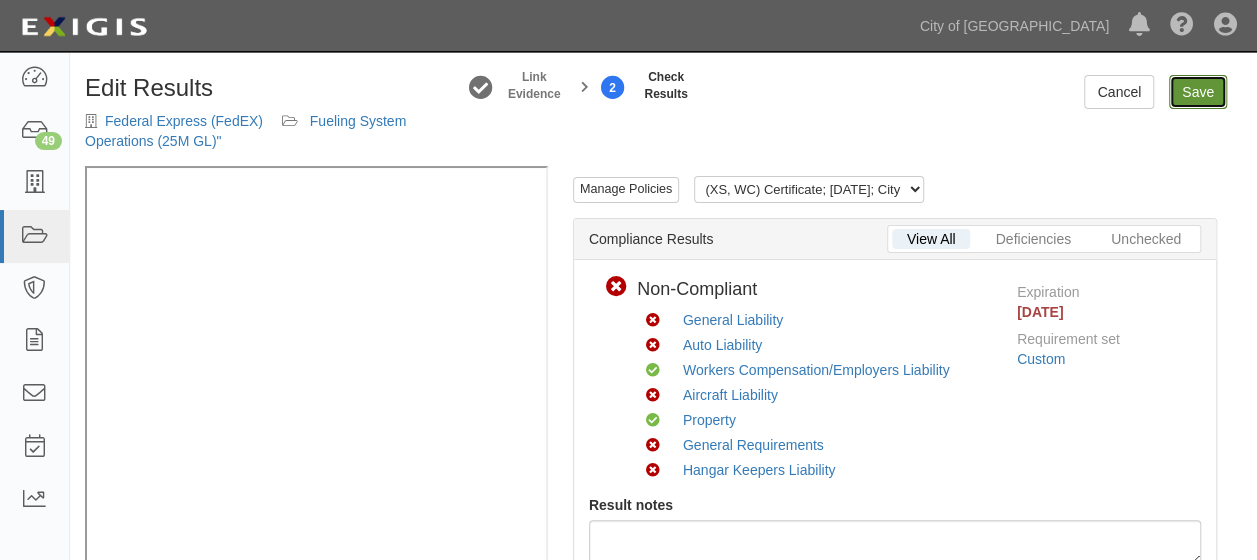 click on "Save" at bounding box center (1198, 92) 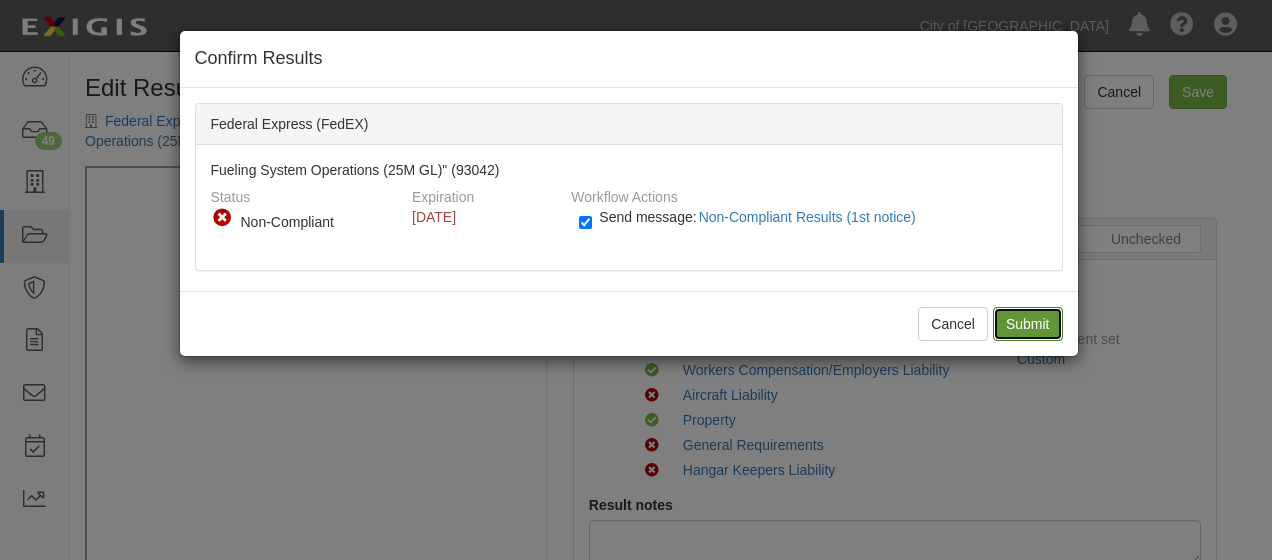 click on "Submit" at bounding box center [1028, 324] 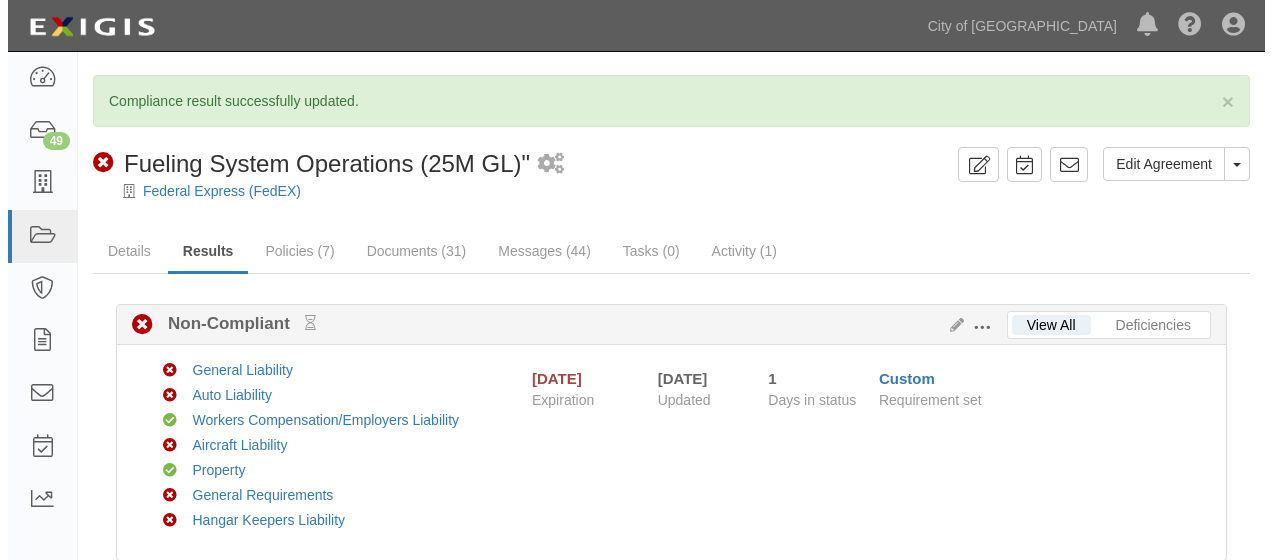scroll, scrollTop: 0, scrollLeft: 0, axis: both 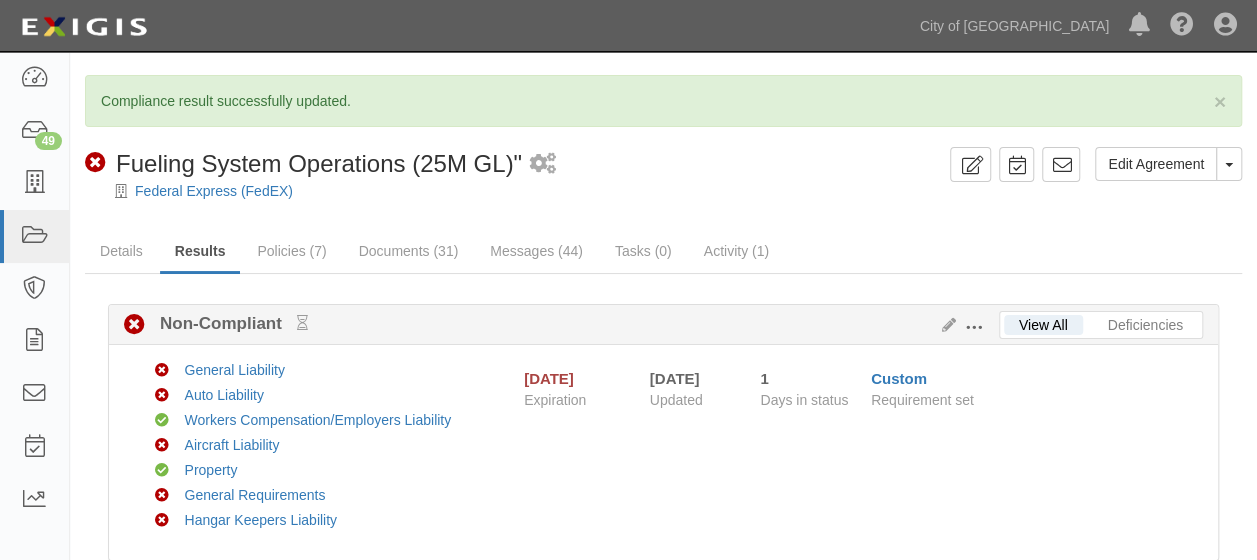 click at bounding box center (974, 328) 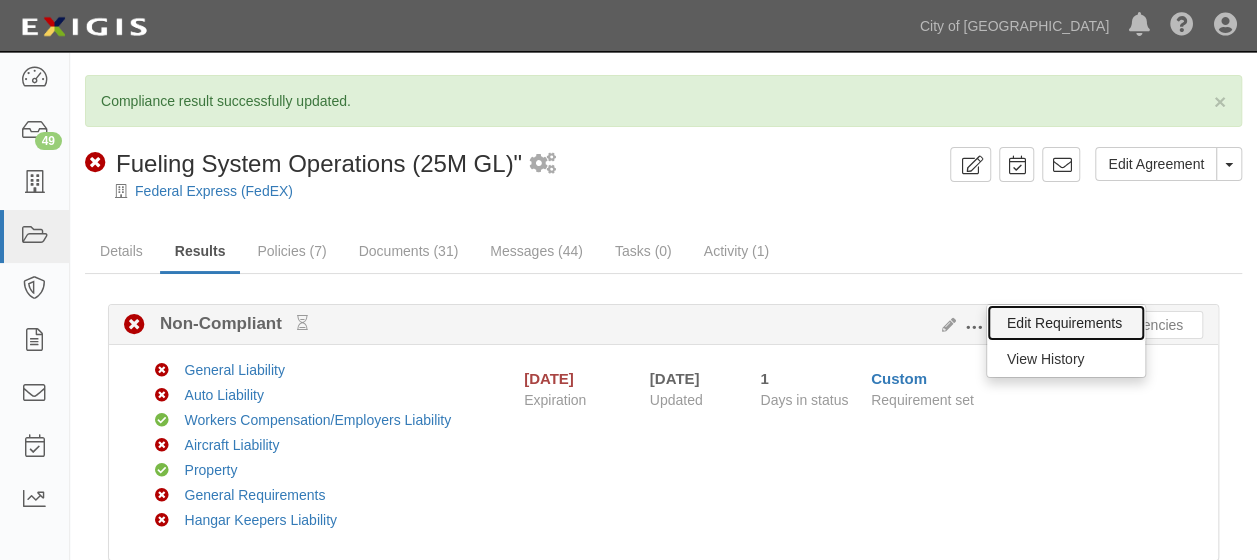 click on "Edit Requirements" at bounding box center [1066, 323] 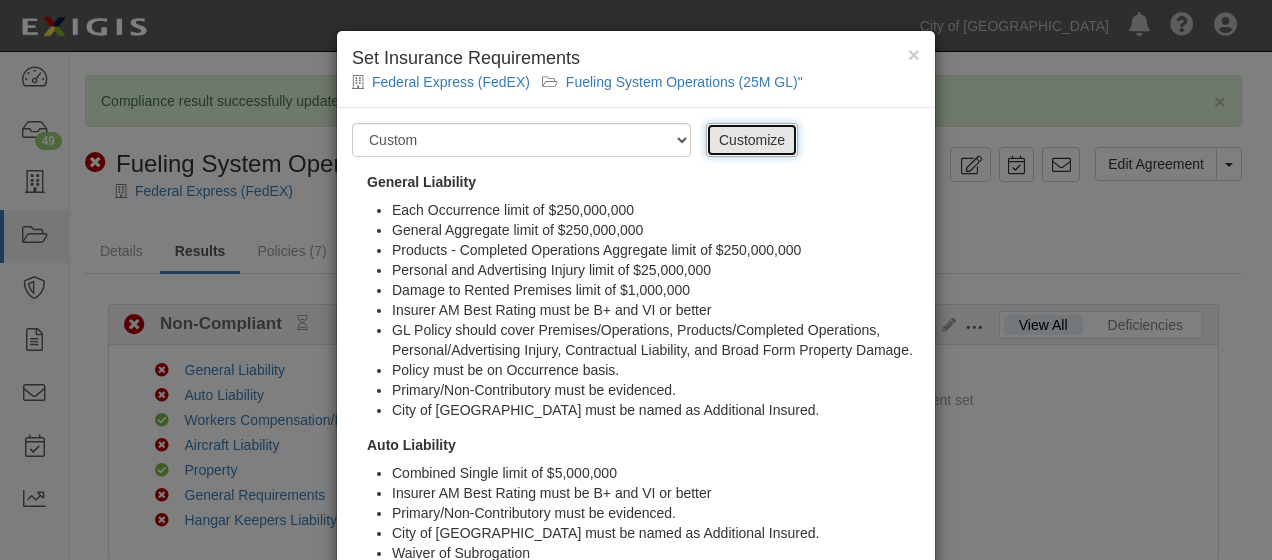 click on "Customize" at bounding box center [752, 140] 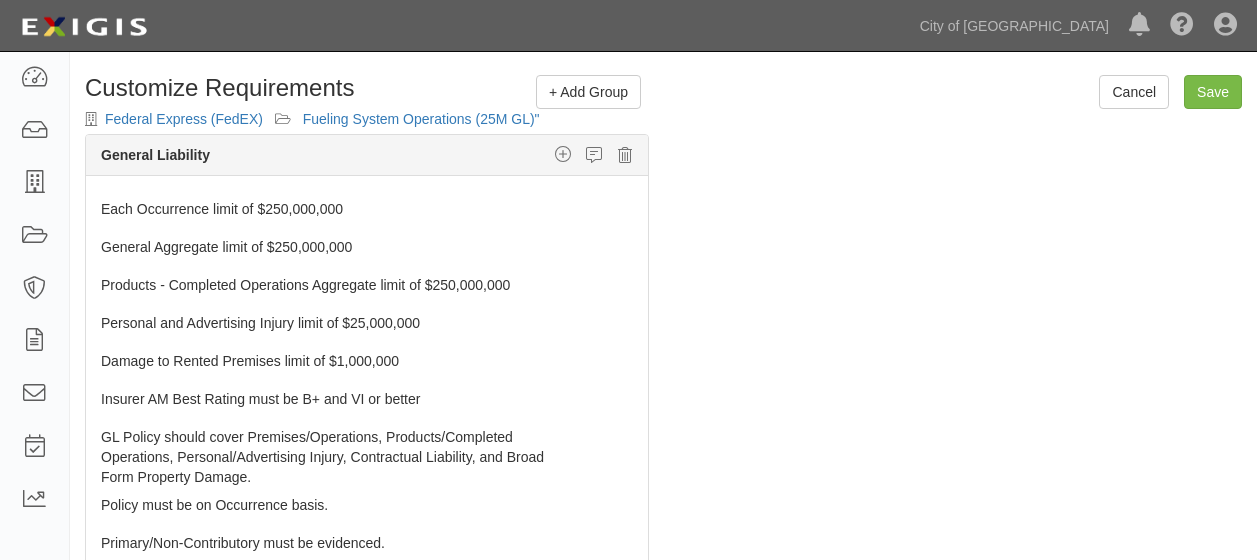 scroll, scrollTop: 0, scrollLeft: 0, axis: both 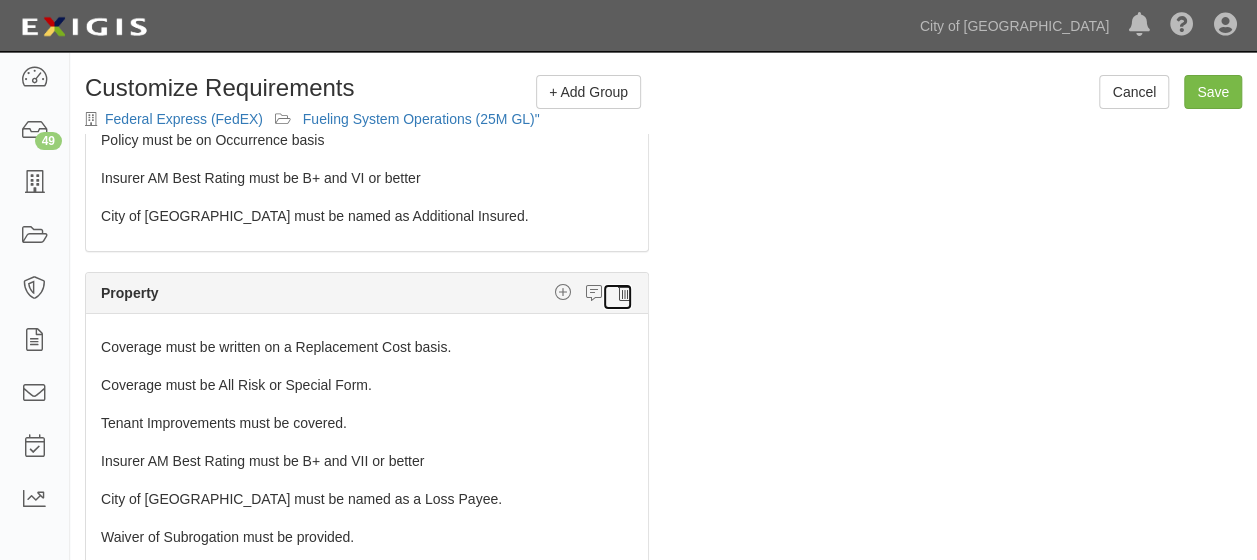 click at bounding box center [625, 293] 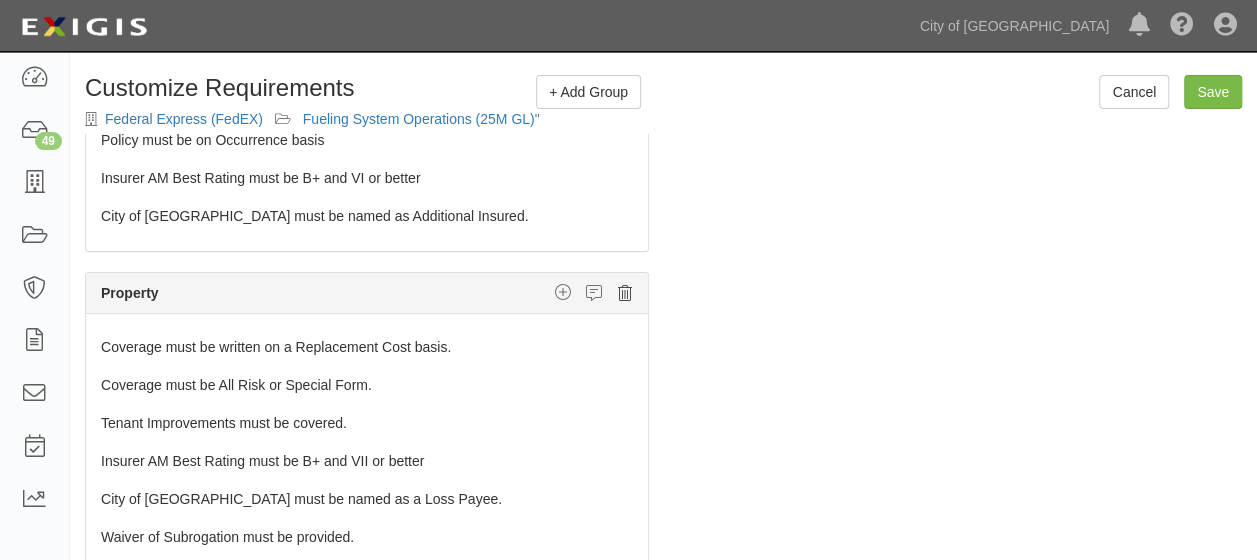 scroll, scrollTop: 1350, scrollLeft: 0, axis: vertical 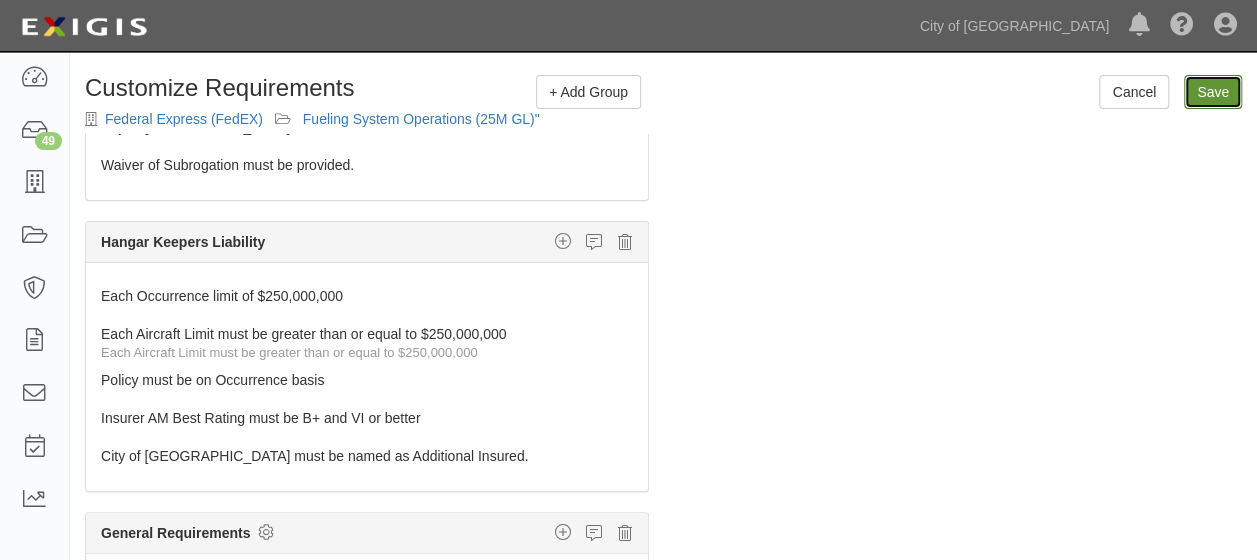click on "Save" at bounding box center [1213, 92] 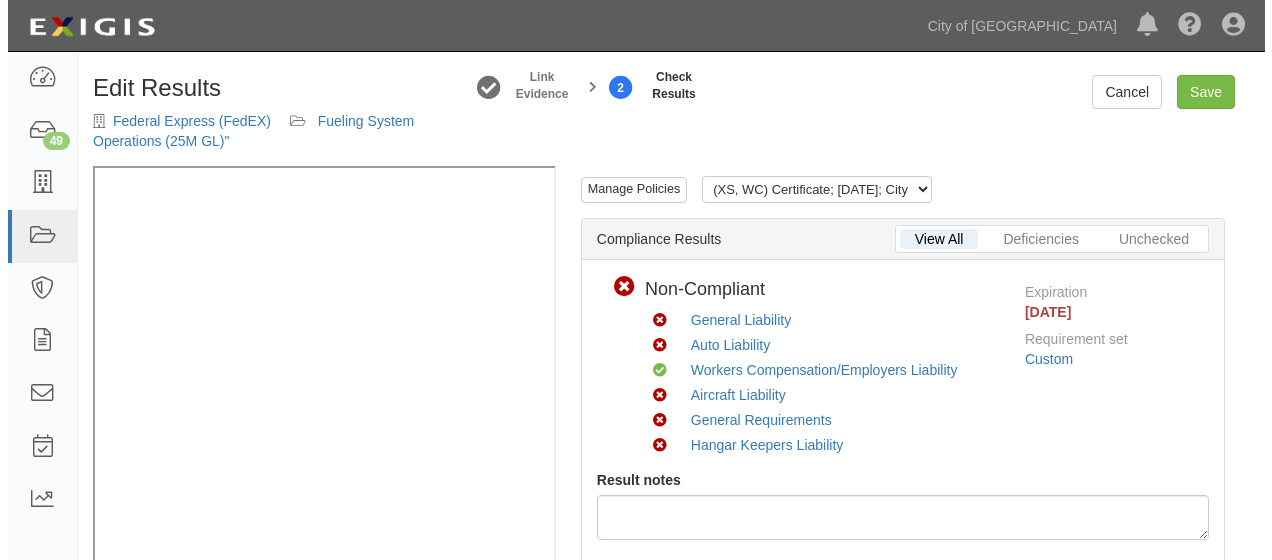 scroll, scrollTop: 0, scrollLeft: 0, axis: both 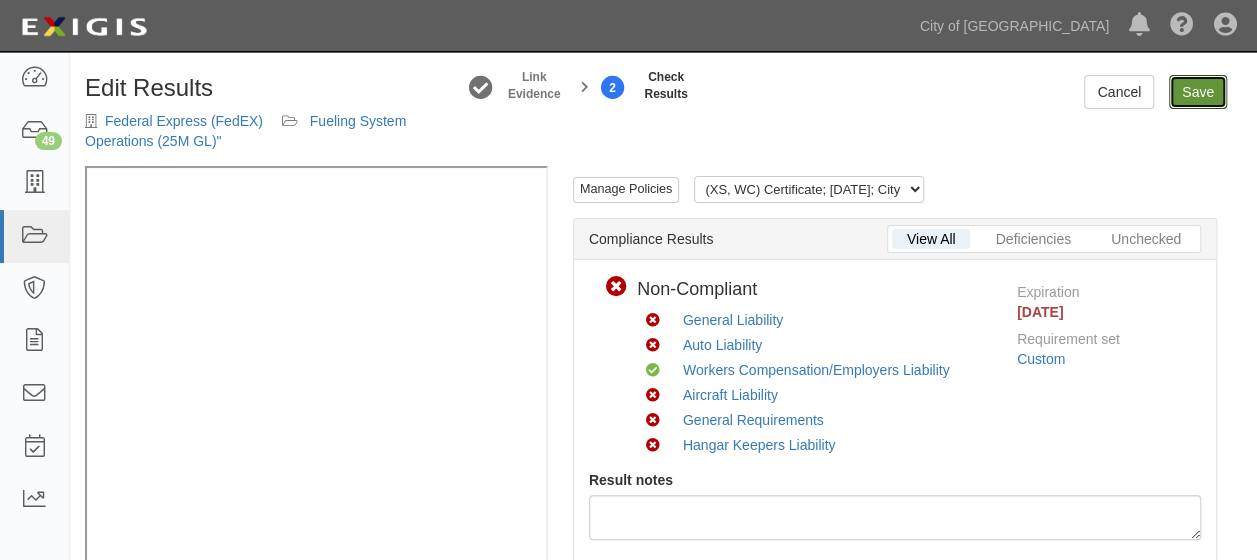 click on "Save" at bounding box center (1198, 92) 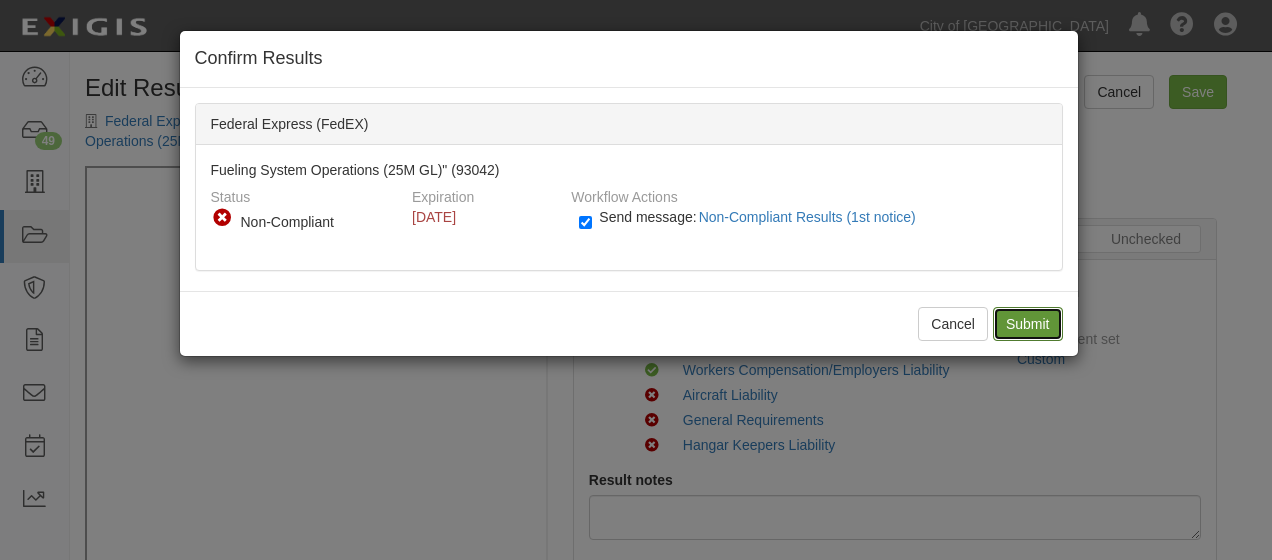 click on "Submit" at bounding box center (1028, 324) 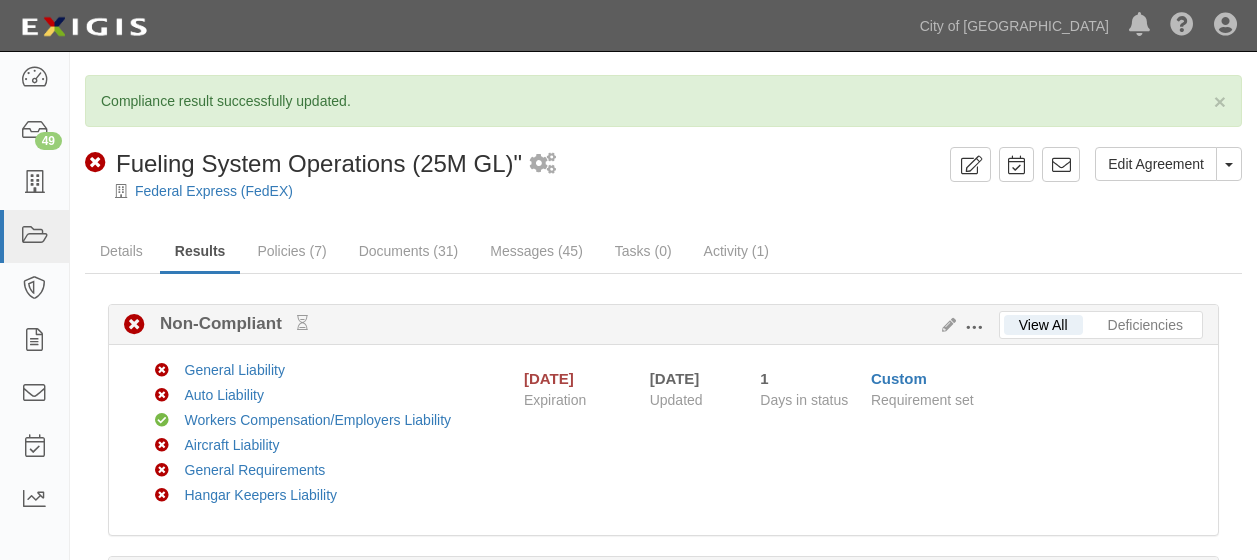 scroll, scrollTop: 0, scrollLeft: 0, axis: both 